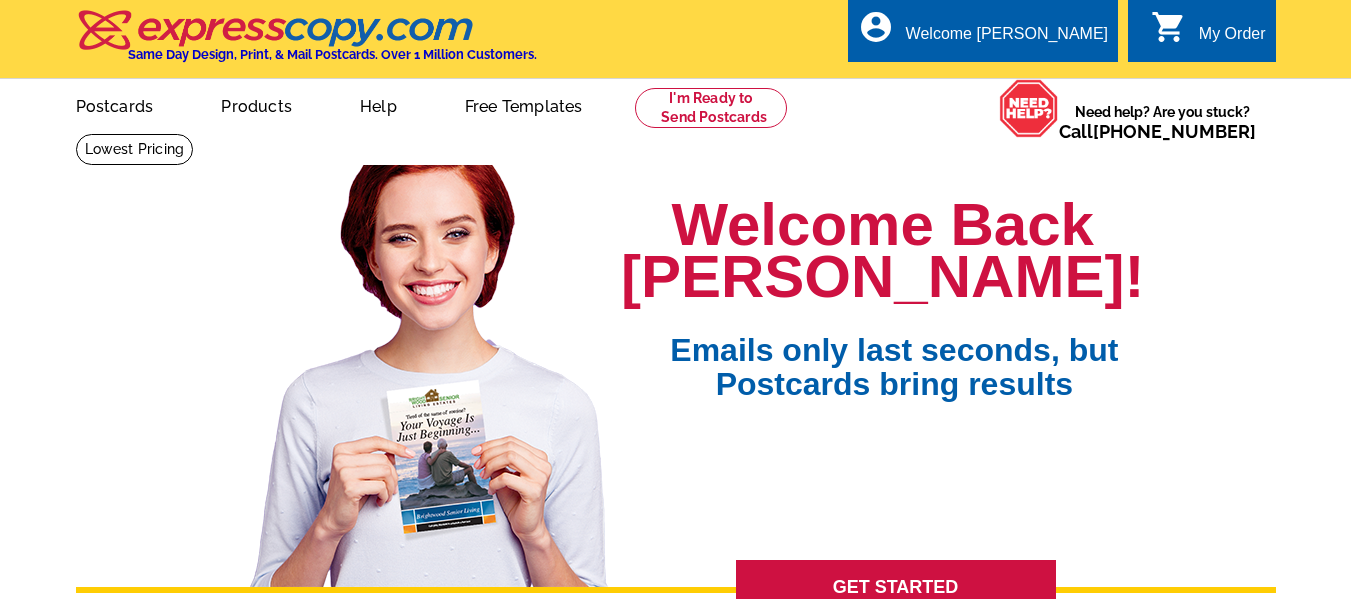 scroll, scrollTop: 0, scrollLeft: 0, axis: both 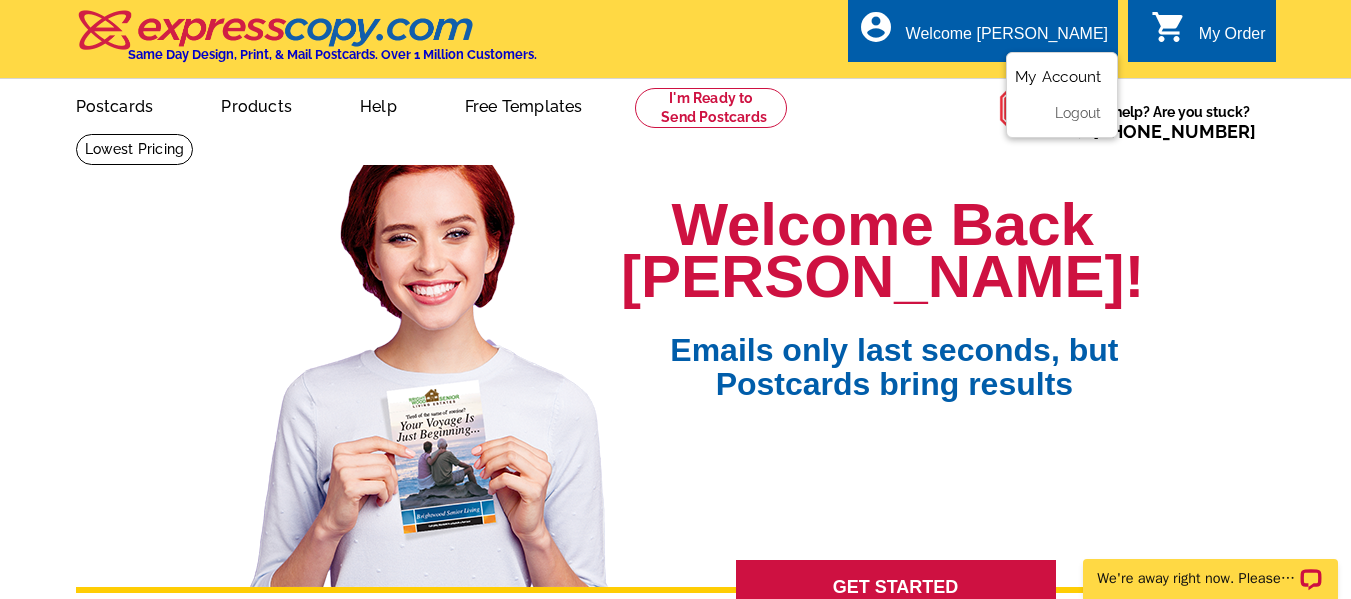 click on "My Account" at bounding box center [1058, 77] 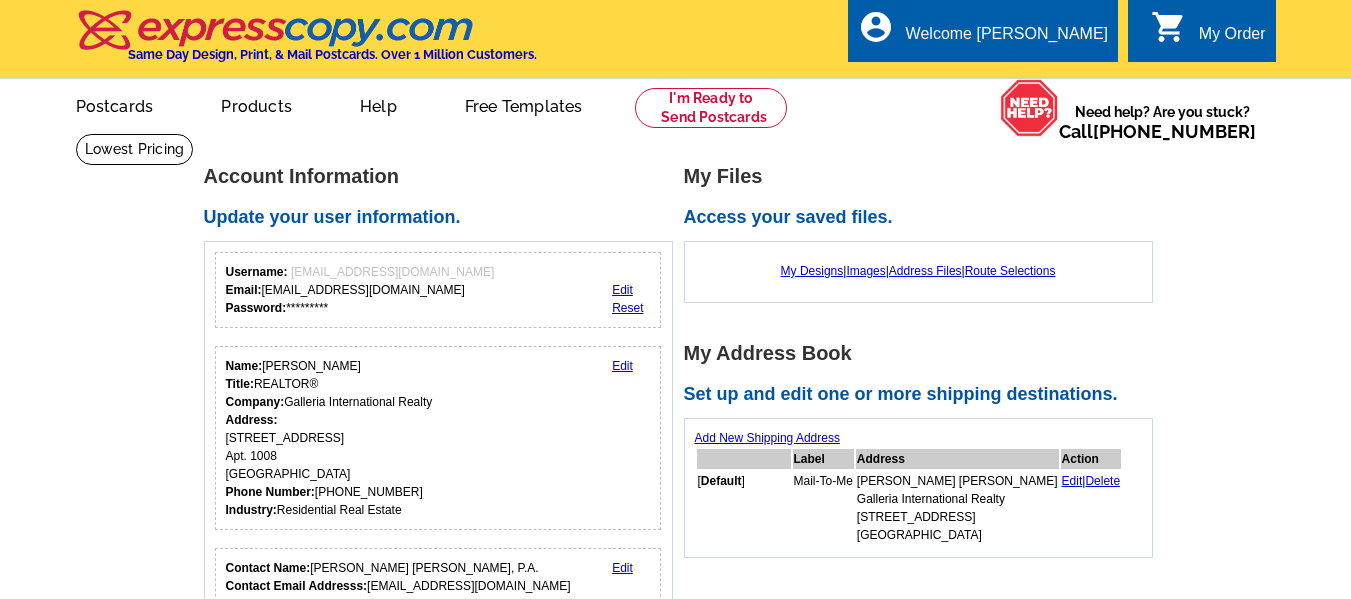 scroll, scrollTop: 0, scrollLeft: 0, axis: both 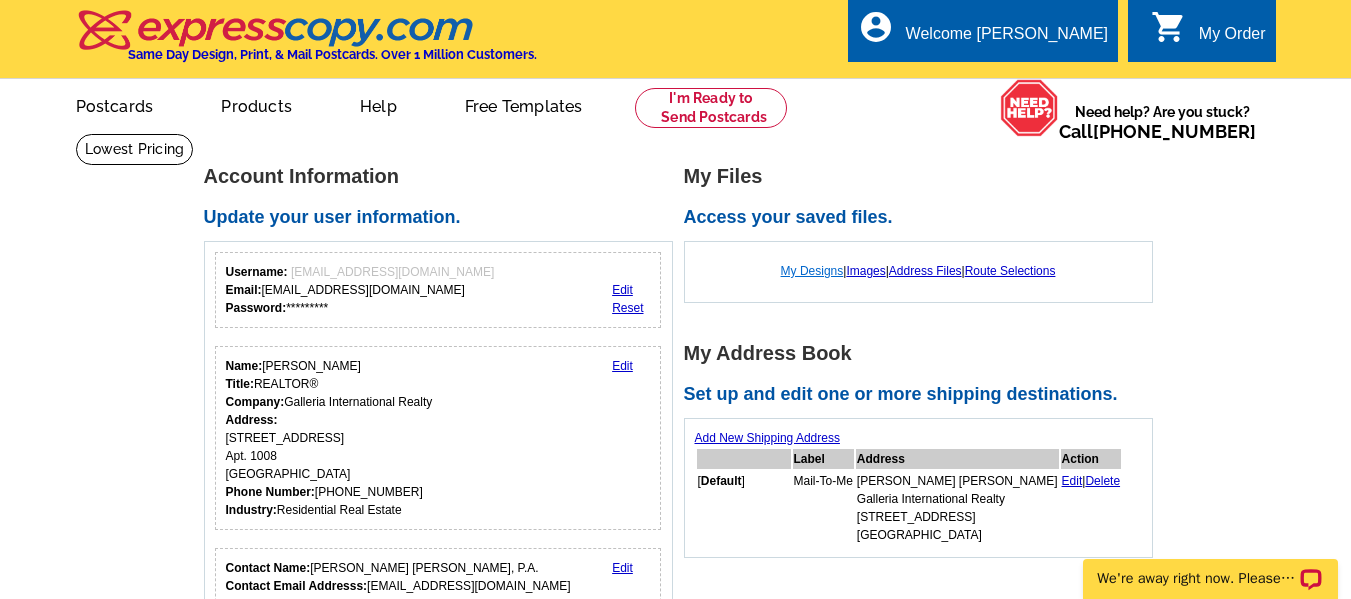 click on "My Designs" at bounding box center [812, 271] 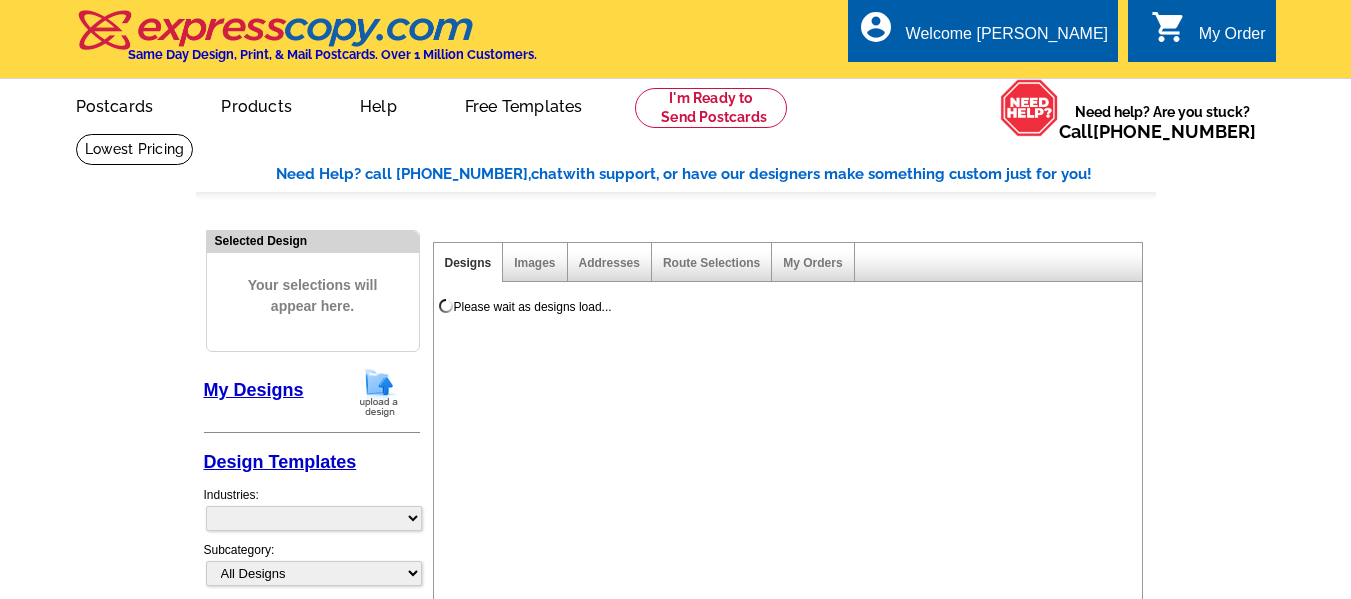 scroll, scrollTop: 0, scrollLeft: 0, axis: both 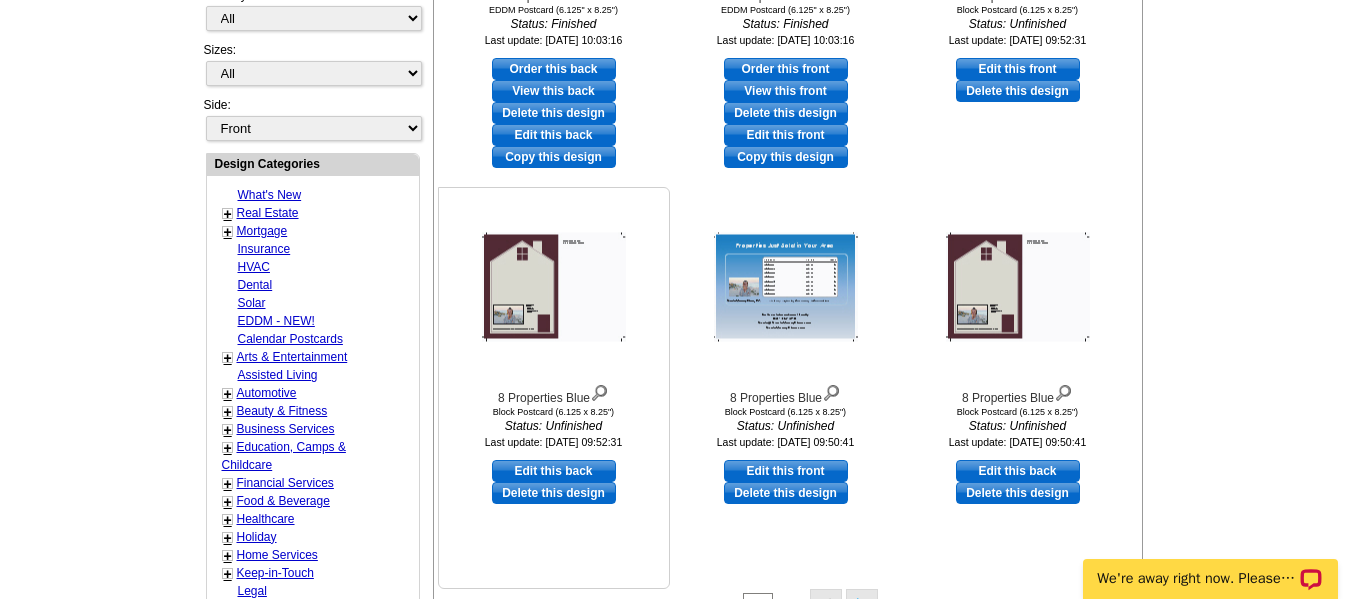click on "Delete this design" at bounding box center [554, 493] 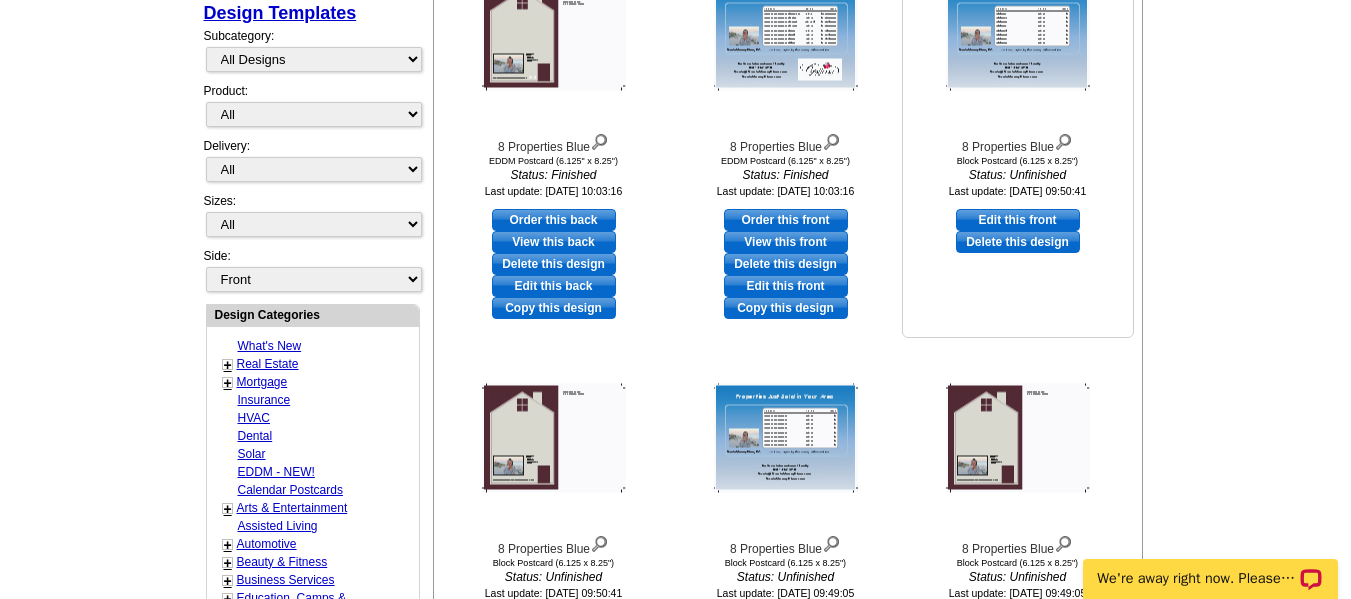 scroll, scrollTop: 895, scrollLeft: 0, axis: vertical 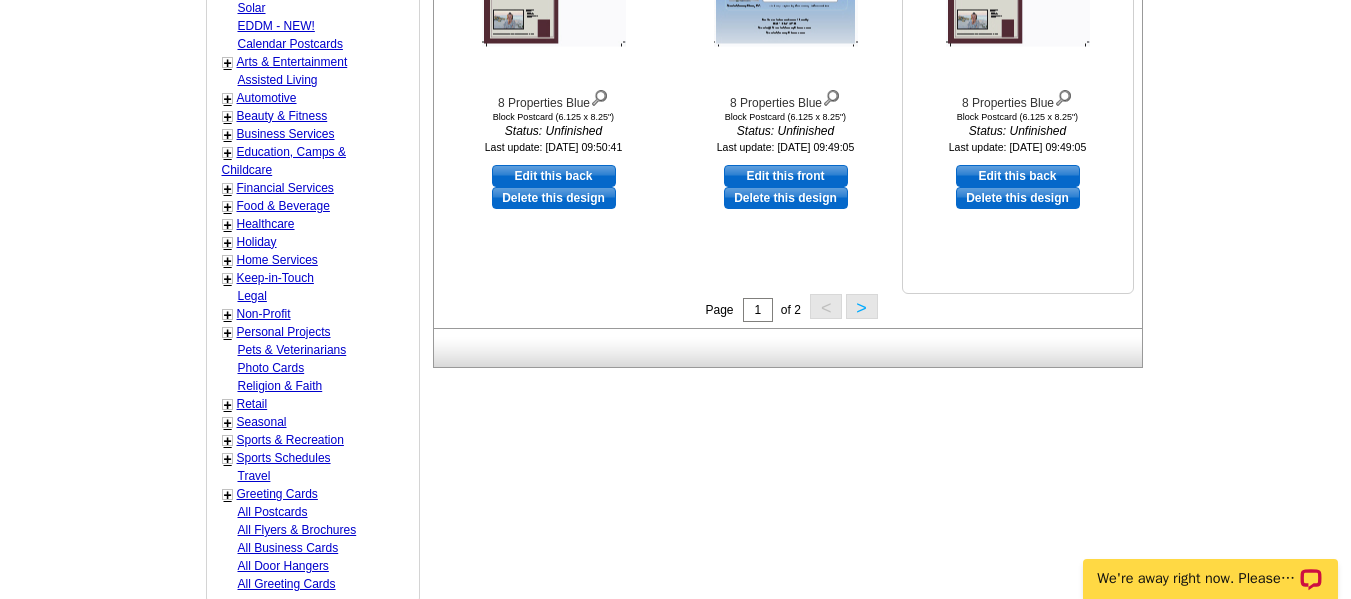 click on "Delete this design" at bounding box center [1018, 198] 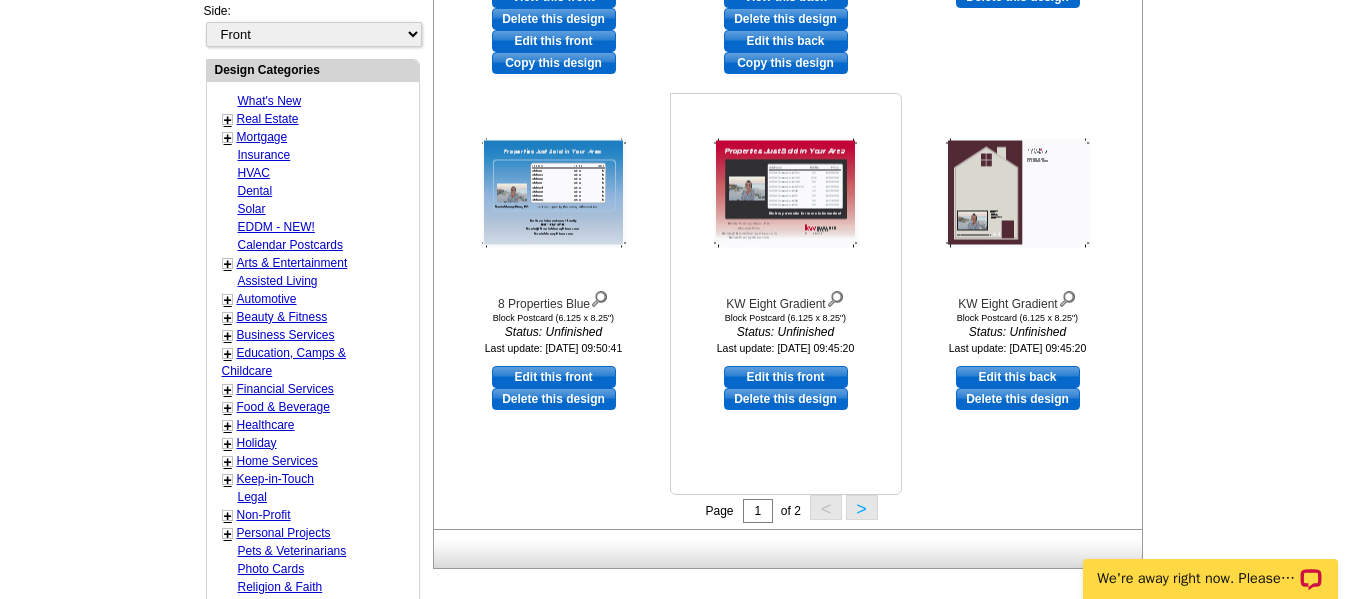 scroll, scrollTop: 696, scrollLeft: 0, axis: vertical 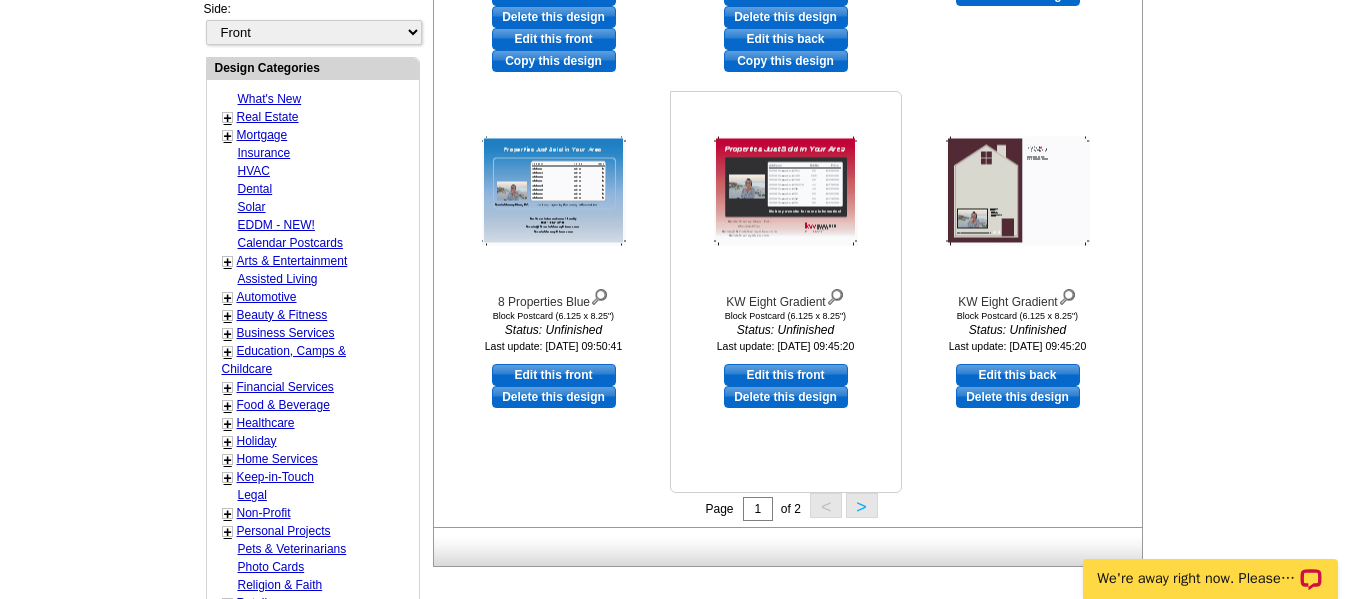click on "Delete this design" at bounding box center [786, 397] 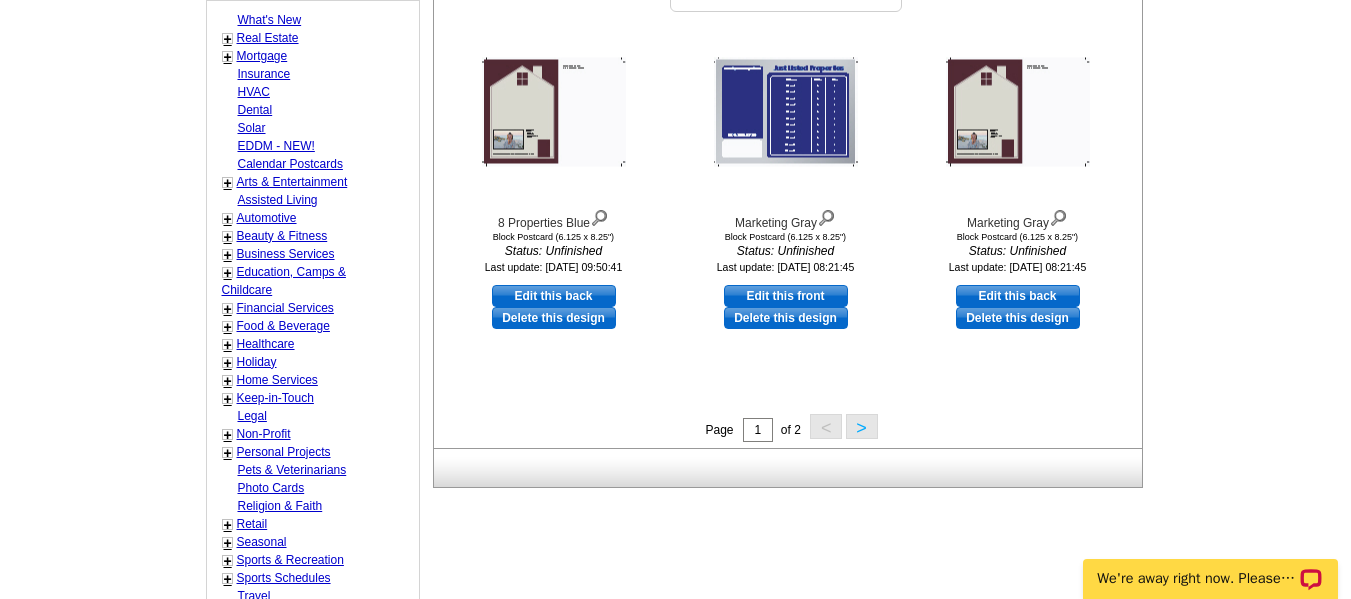 scroll, scrollTop: 797, scrollLeft: 0, axis: vertical 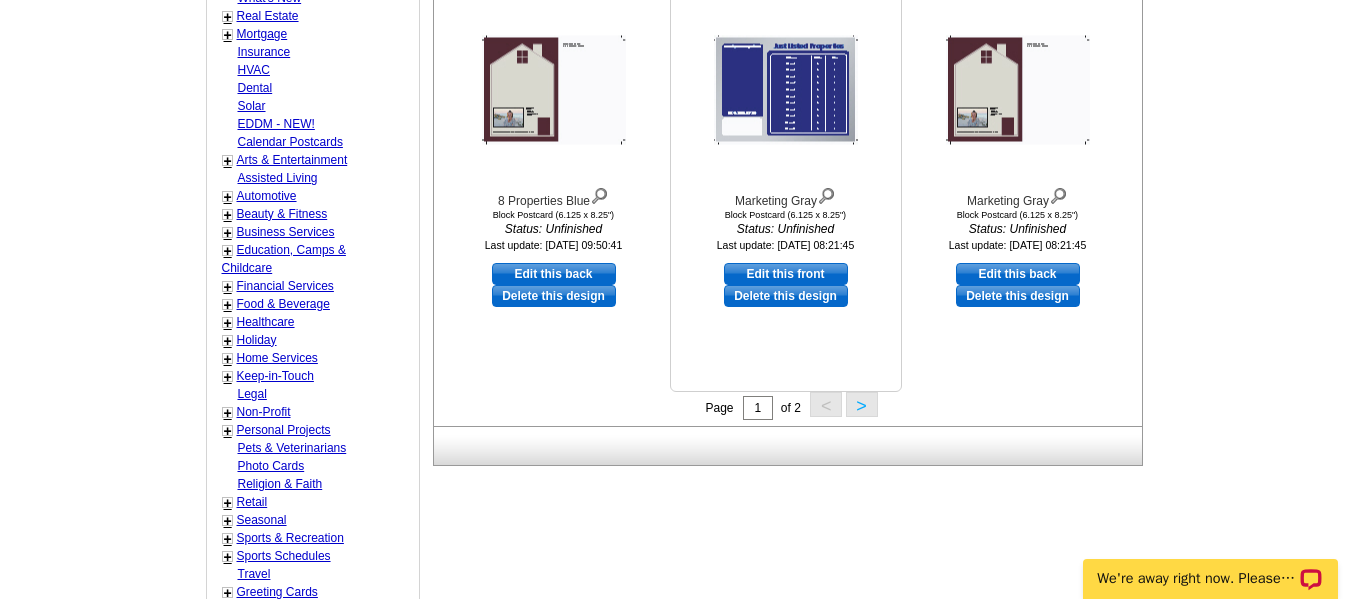 click on "Delete this design" at bounding box center [786, 296] 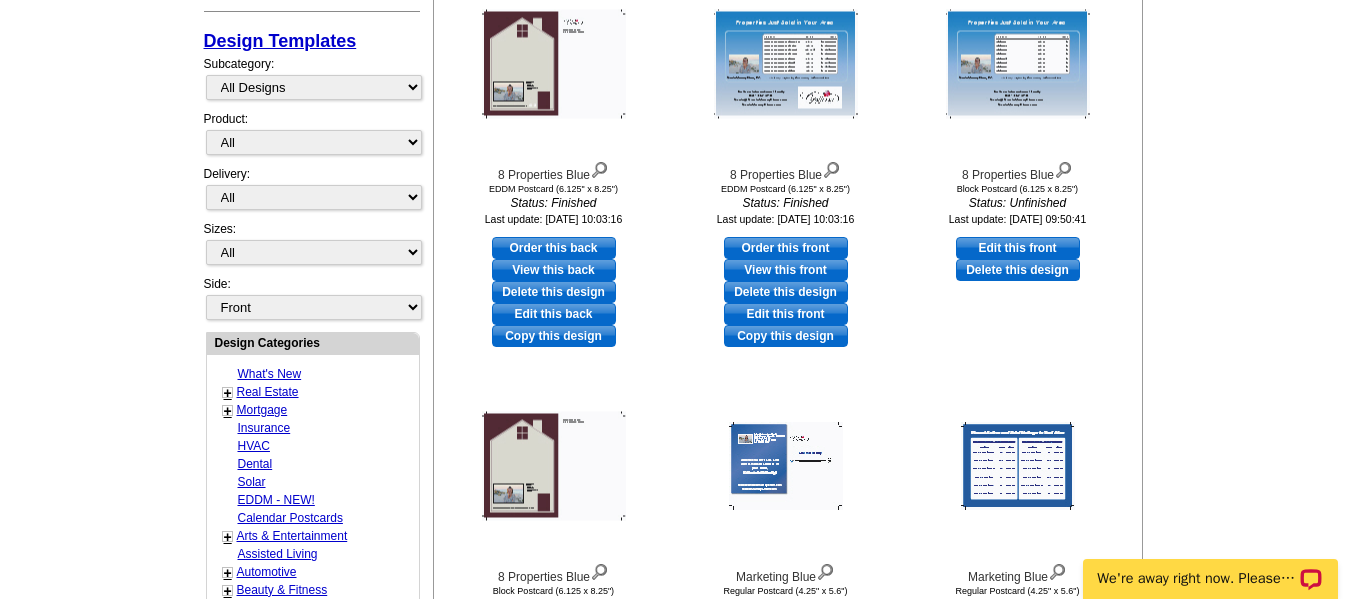scroll, scrollTop: 794, scrollLeft: 0, axis: vertical 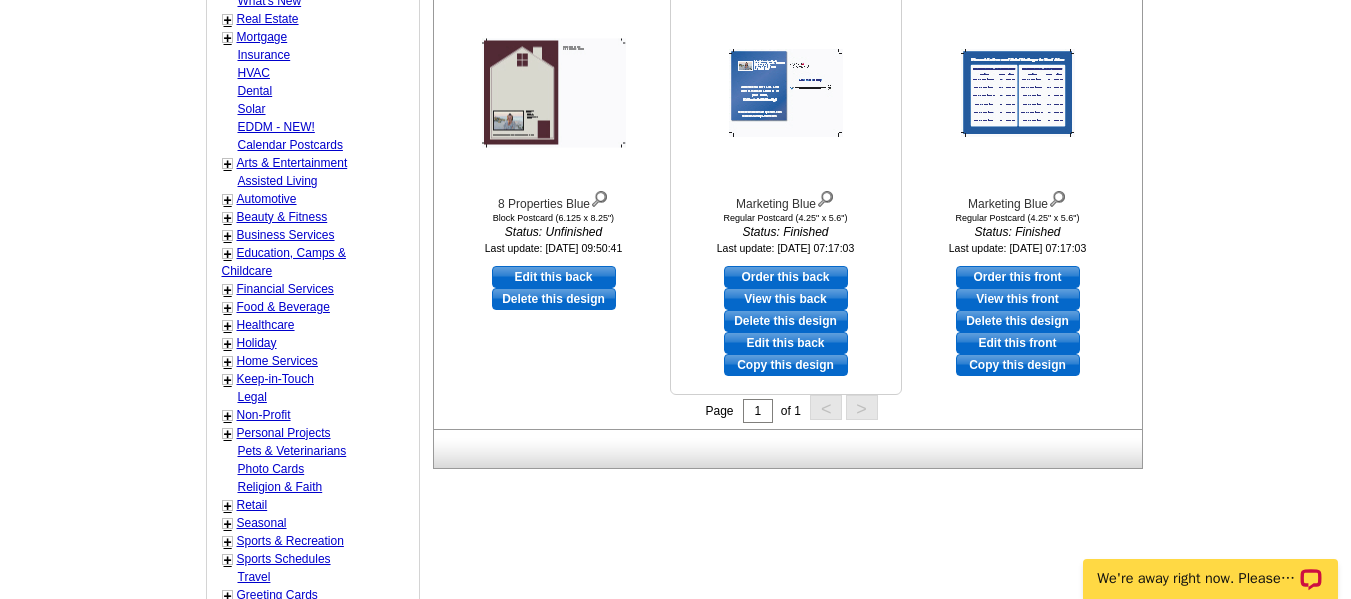 drag, startPoint x: 991, startPoint y: 318, endPoint x: 757, endPoint y: 69, distance: 341.69724 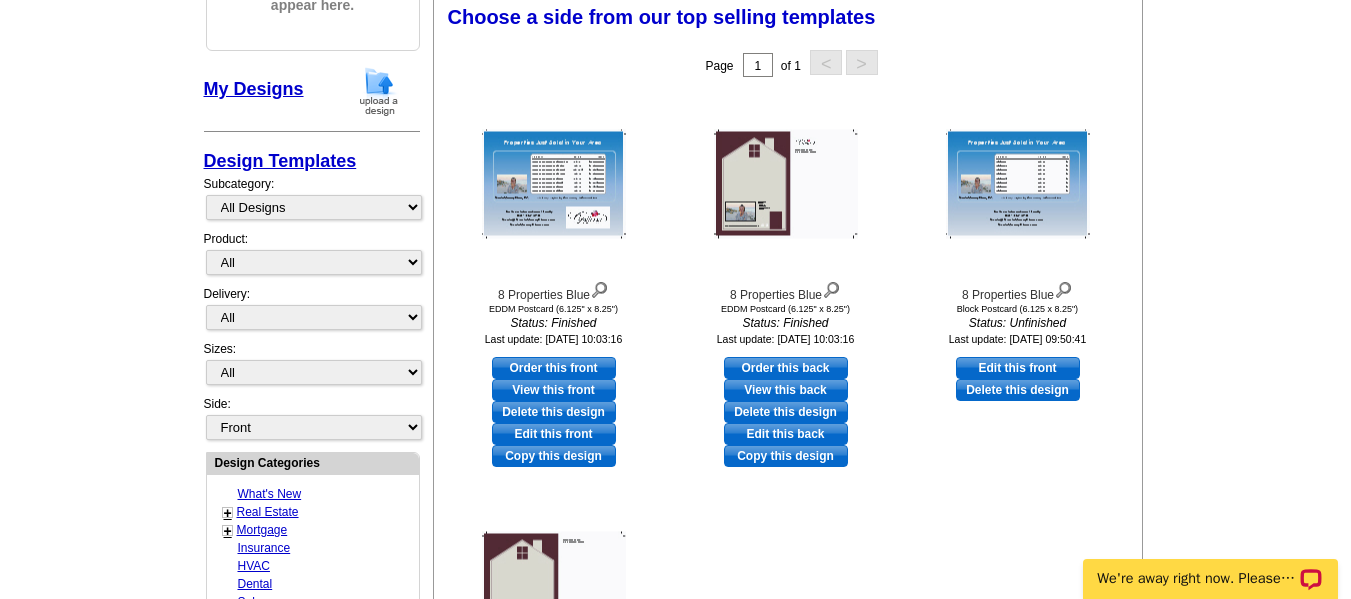 scroll, scrollTop: 296, scrollLeft: 0, axis: vertical 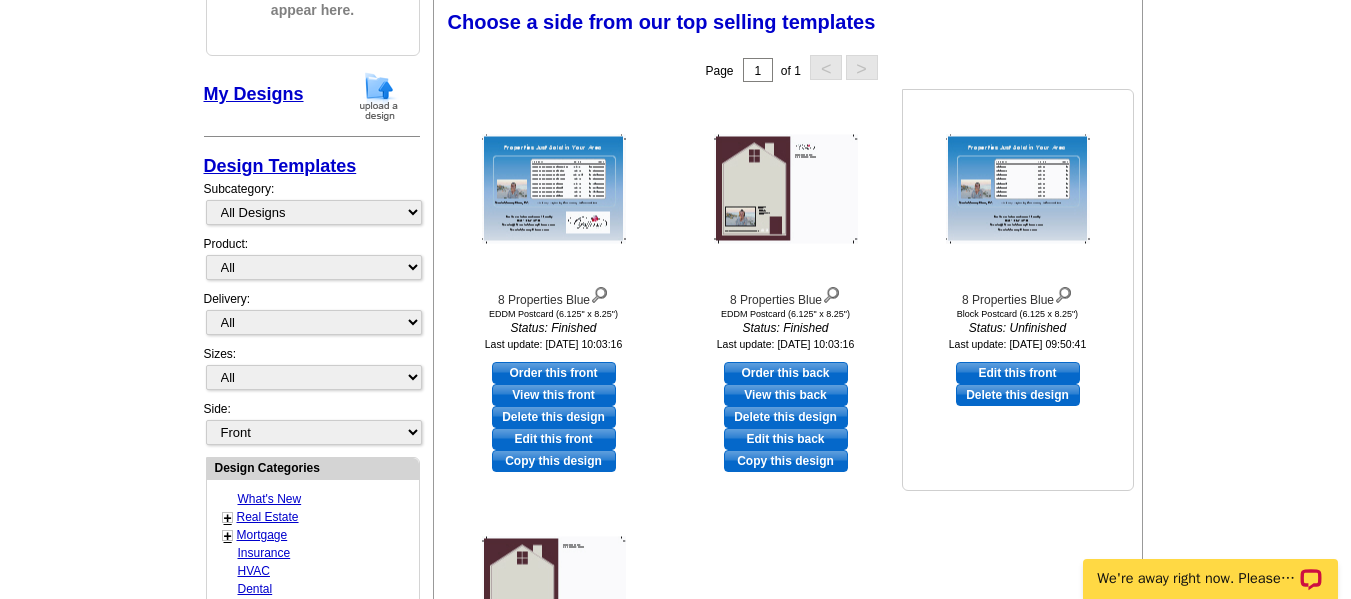 click on "Delete this design" at bounding box center (1018, 395) 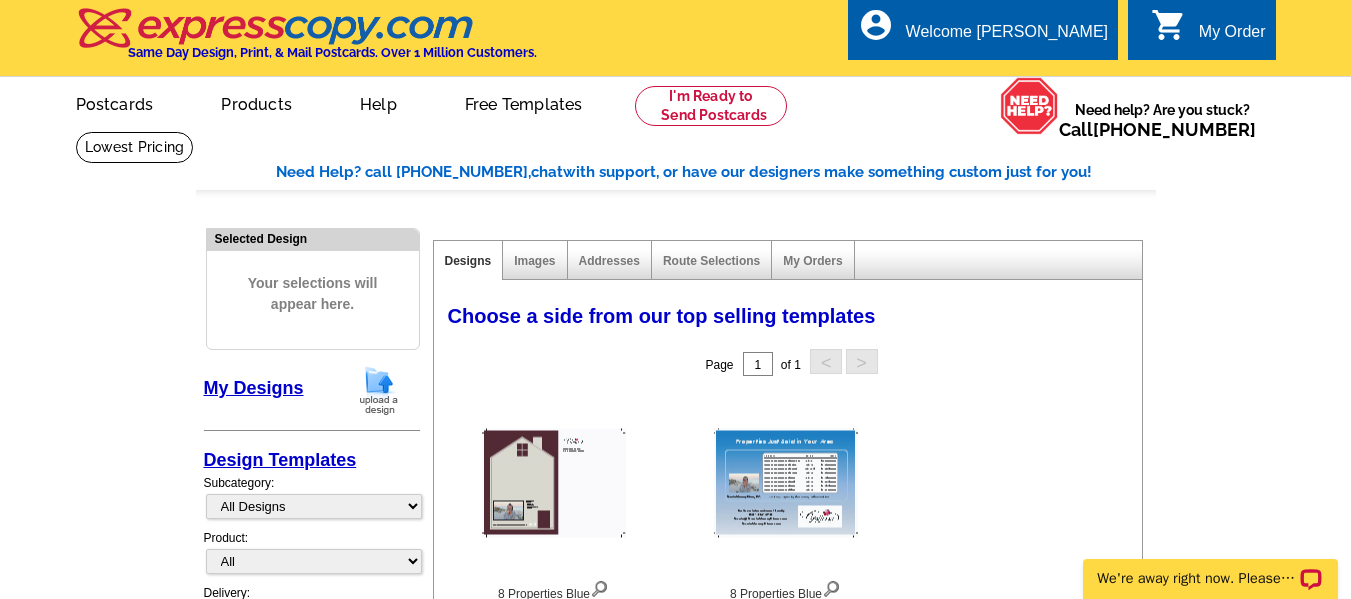 scroll, scrollTop: 0, scrollLeft: 0, axis: both 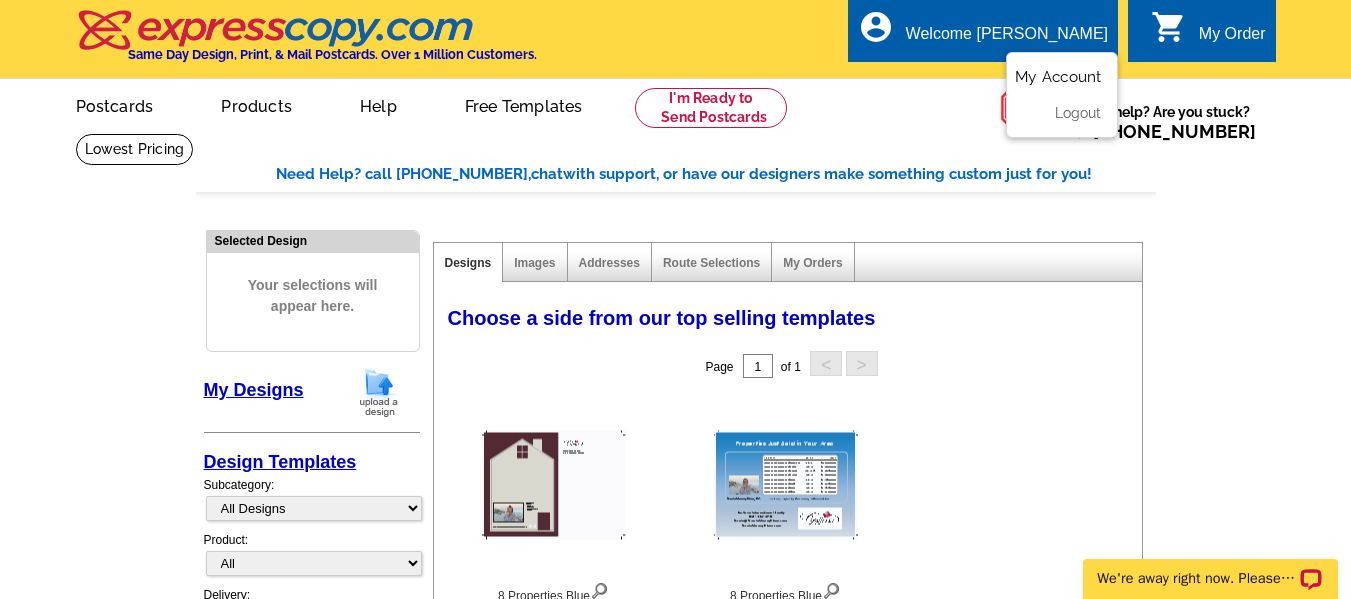 click on "My Account" at bounding box center [1058, 77] 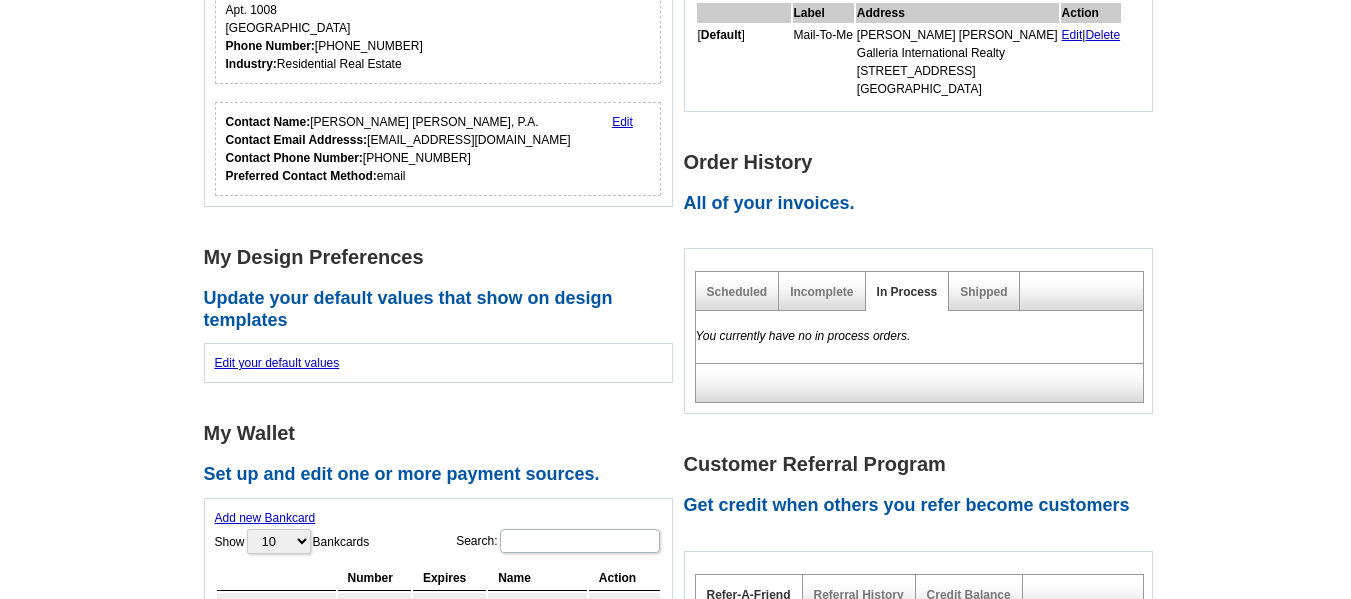 scroll, scrollTop: 600, scrollLeft: 0, axis: vertical 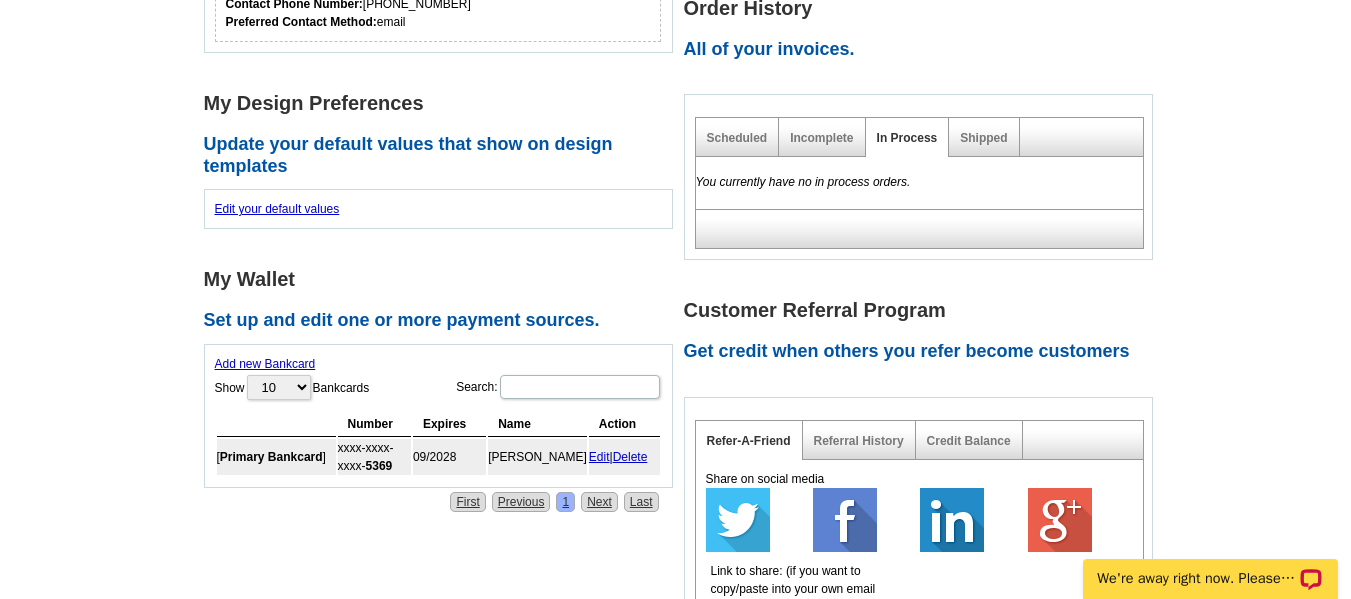 click on "Shipped" at bounding box center (984, 137) 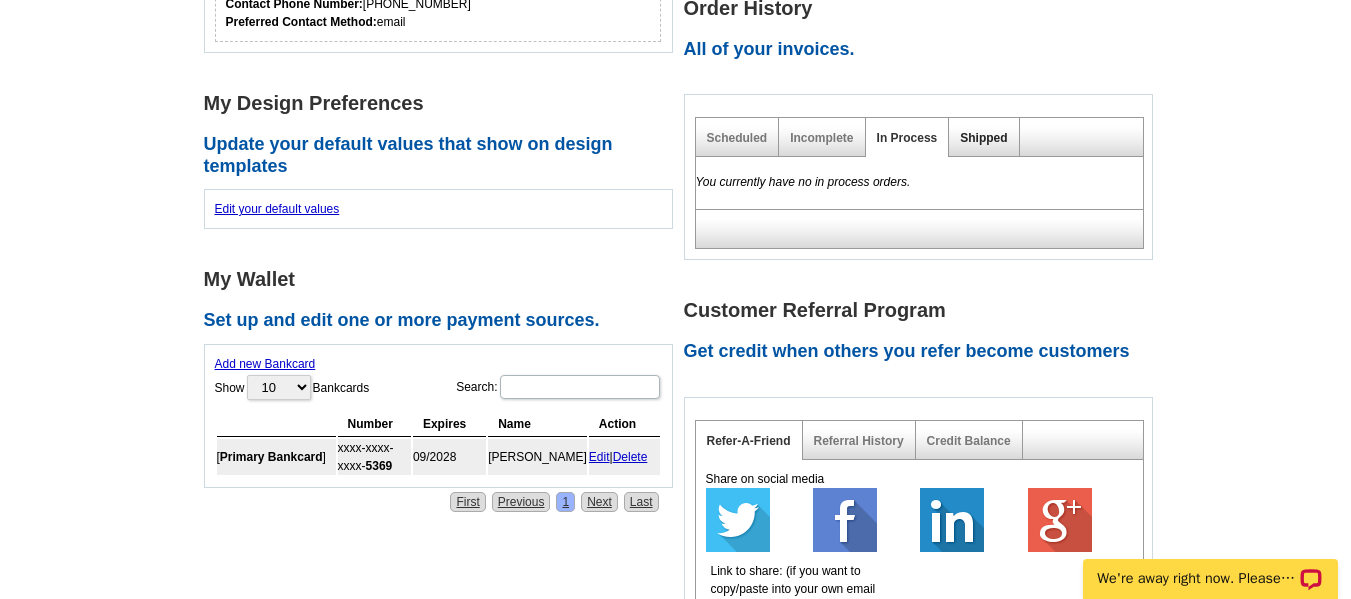 click on "Shipped" at bounding box center (983, 138) 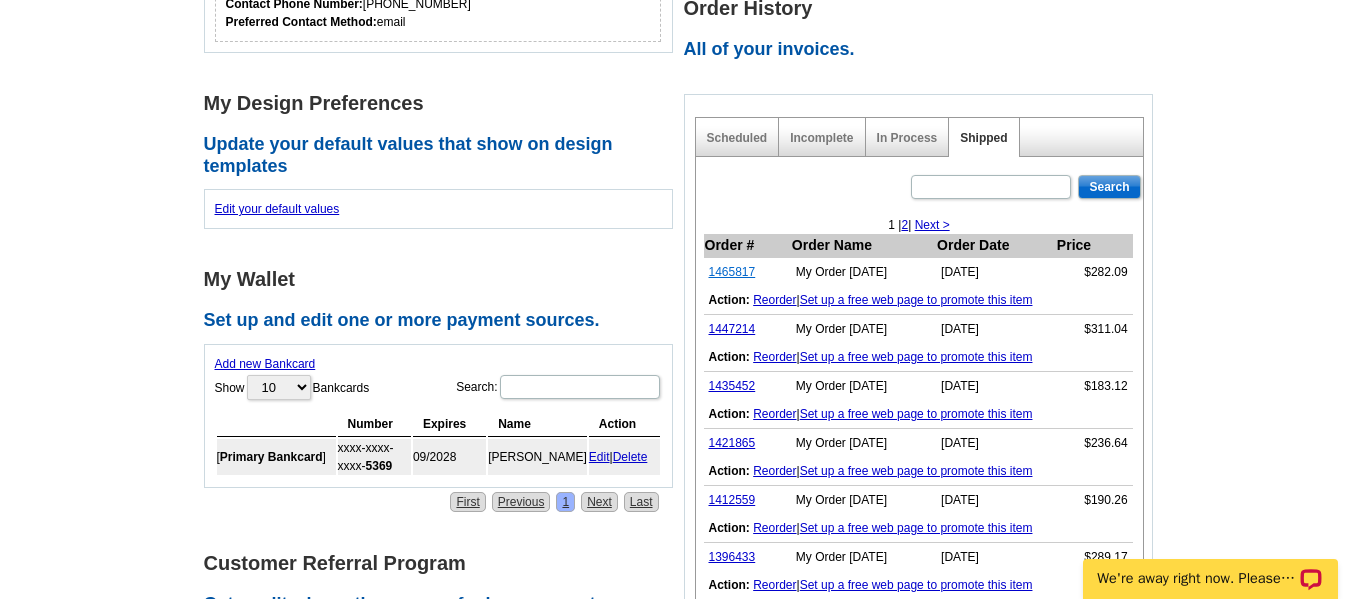 click on "1465817" at bounding box center [732, 272] 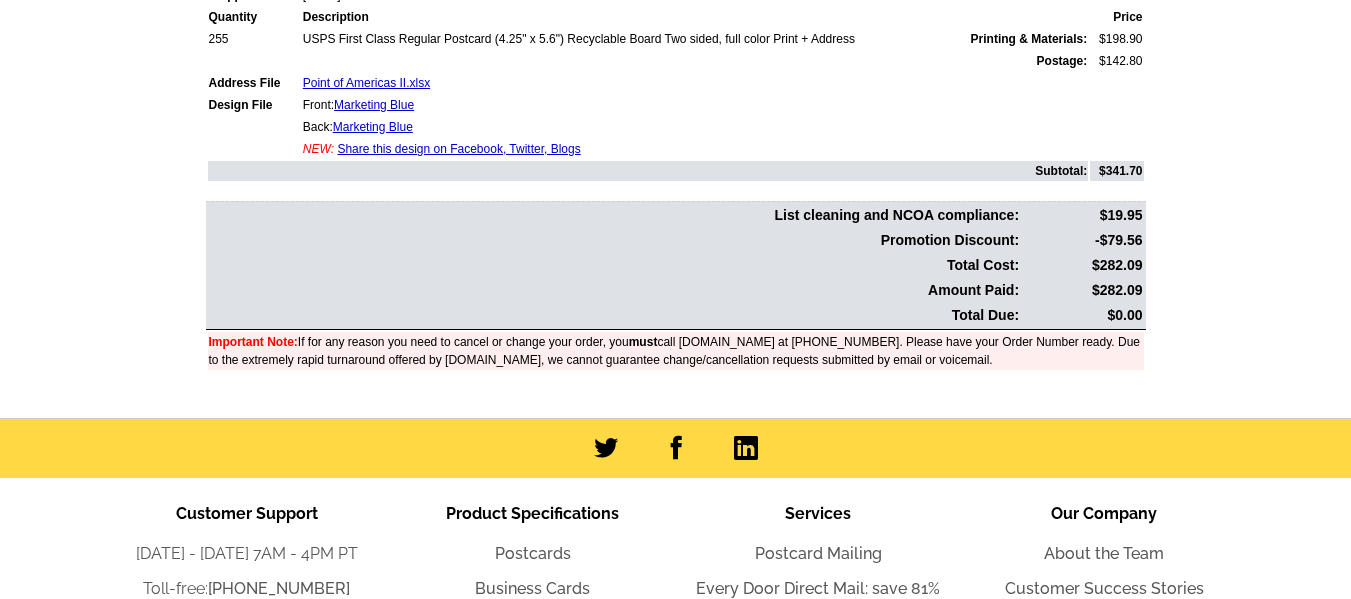 scroll, scrollTop: 500, scrollLeft: 0, axis: vertical 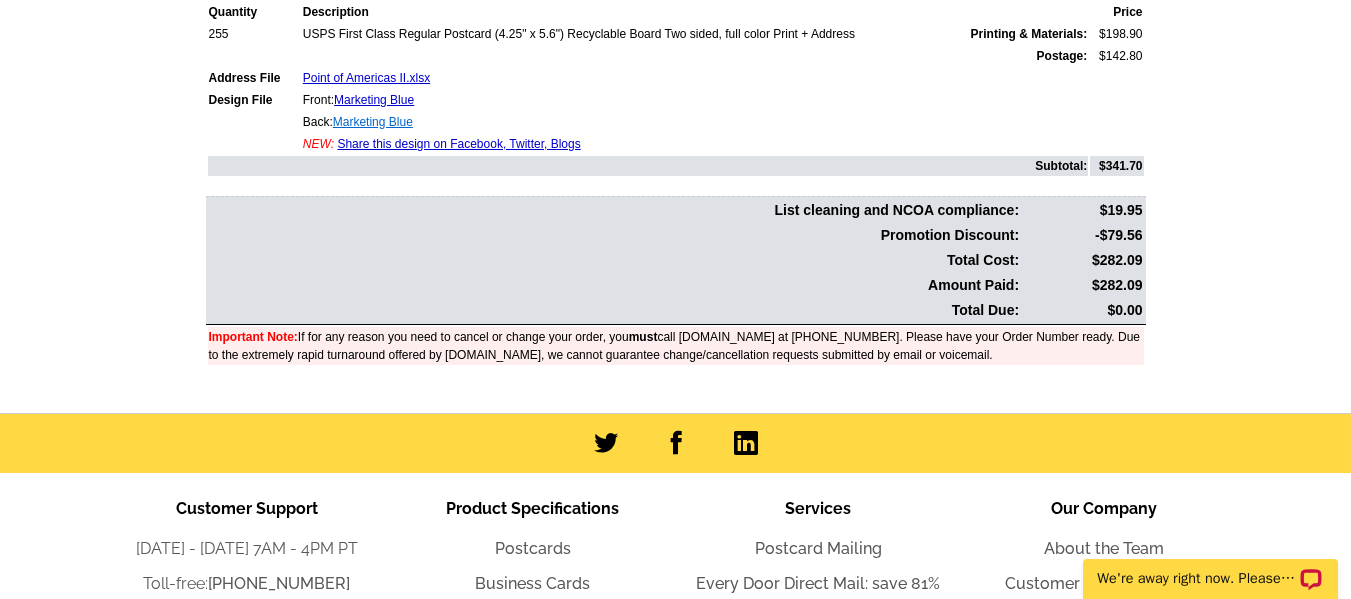 click on "Marketing Blue" at bounding box center [373, 122] 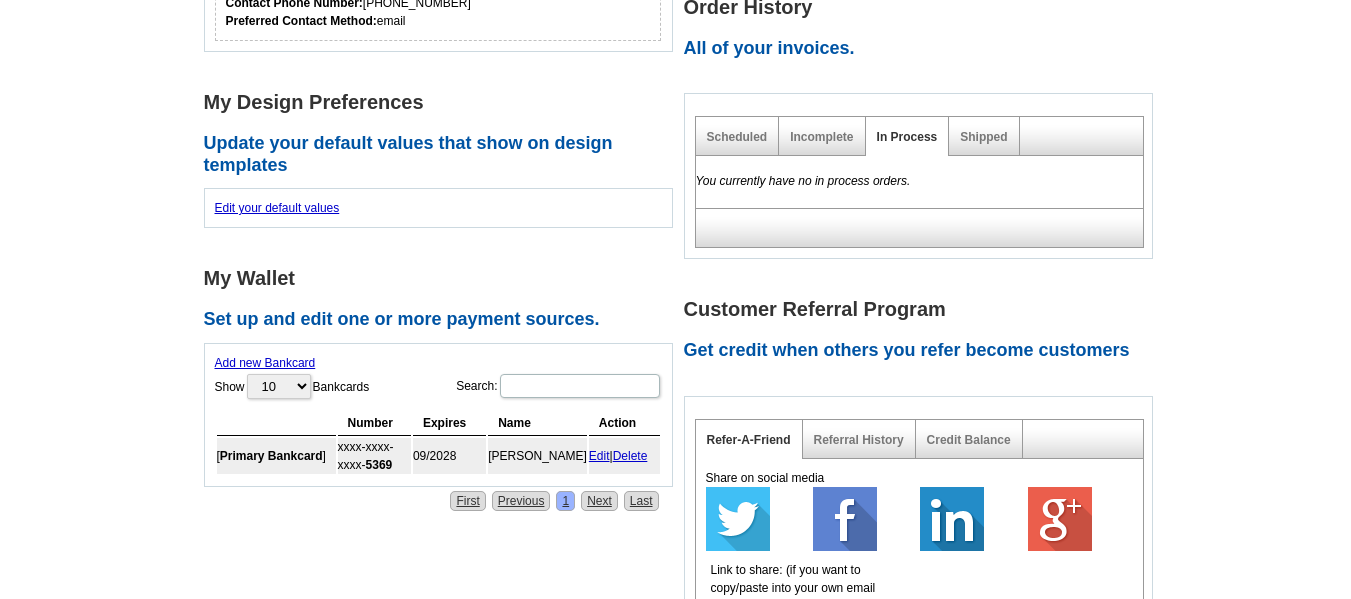 scroll, scrollTop: 600, scrollLeft: 0, axis: vertical 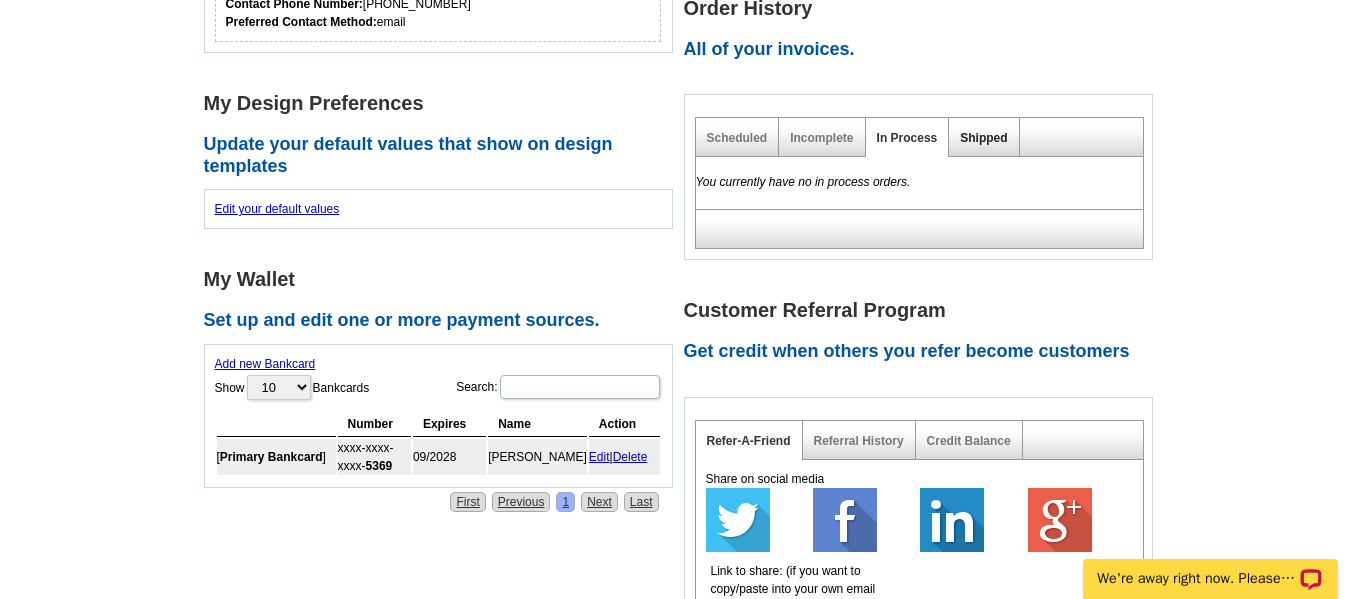 click on "Shipped" at bounding box center (983, 138) 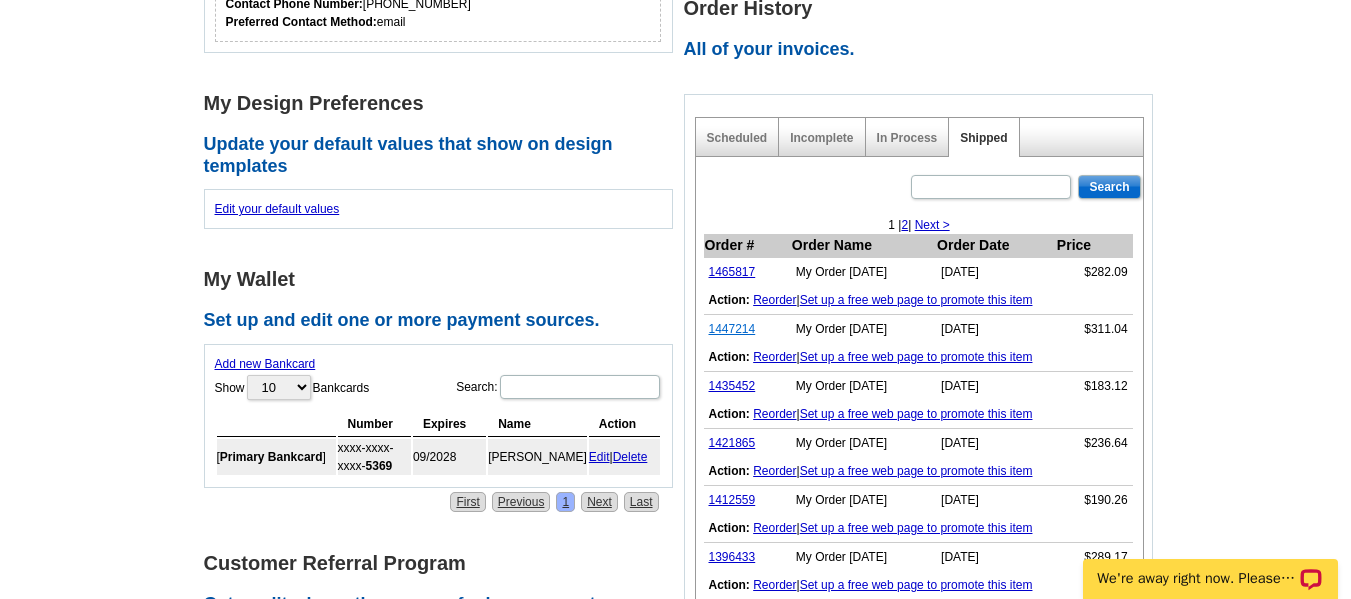 click on "1447214" at bounding box center (732, 329) 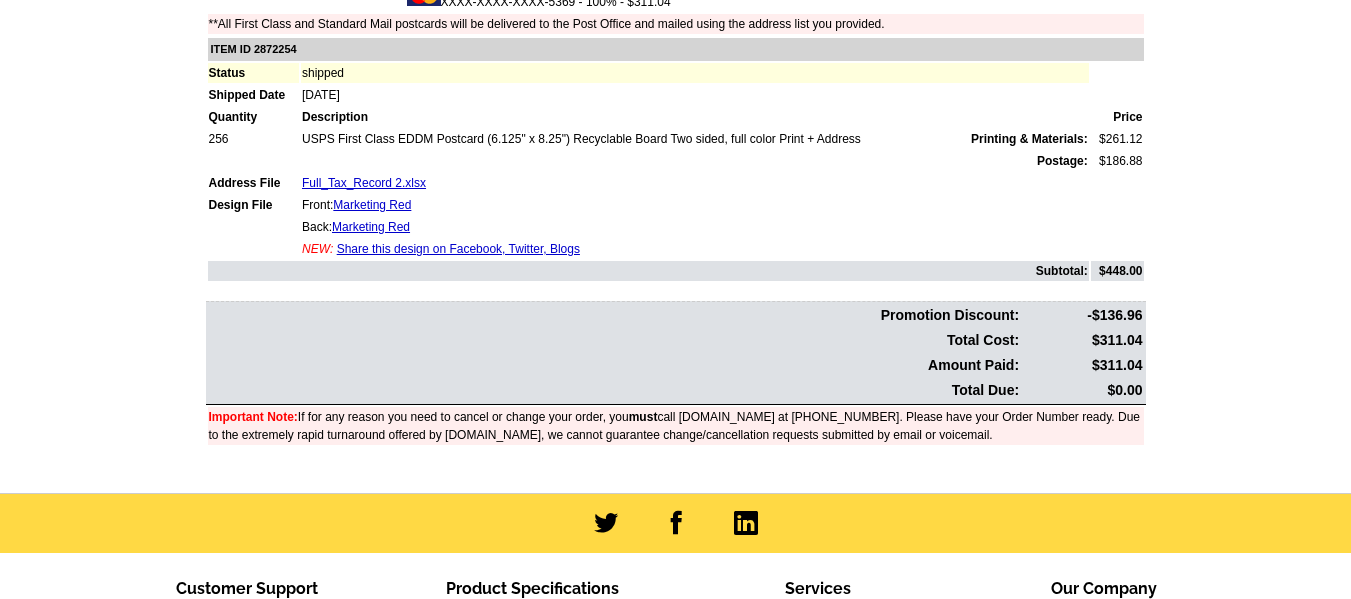 scroll, scrollTop: 400, scrollLeft: 0, axis: vertical 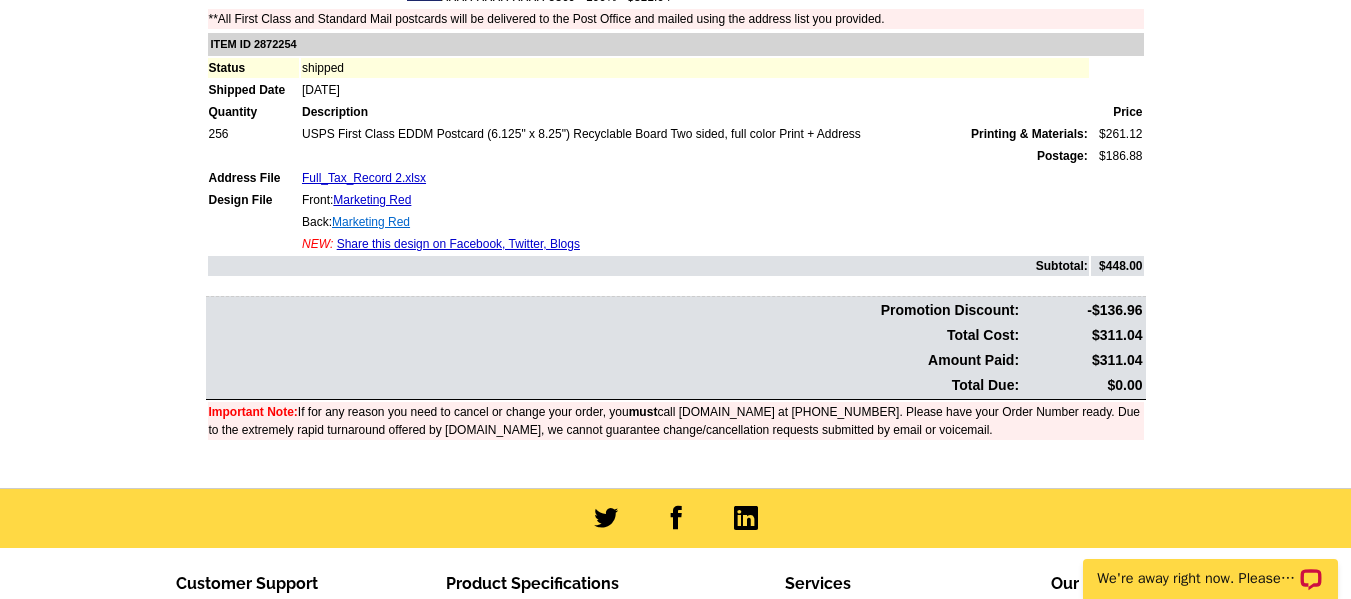 click on "Marketing Red" at bounding box center (371, 222) 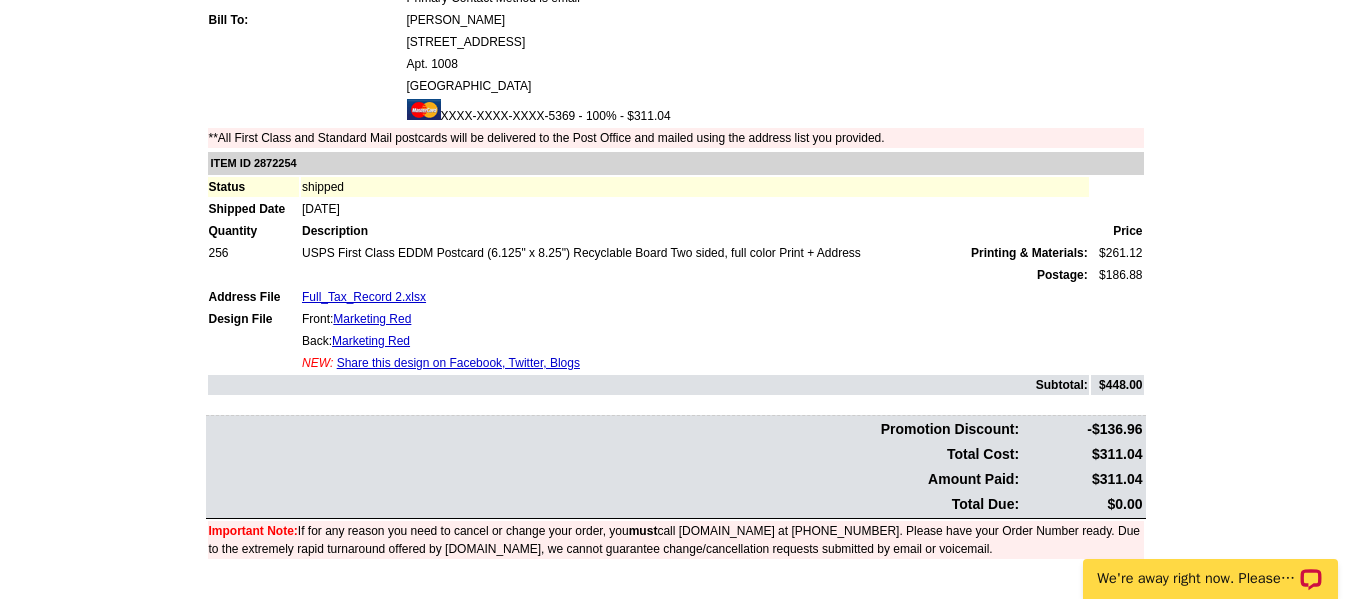 scroll, scrollTop: 300, scrollLeft: 0, axis: vertical 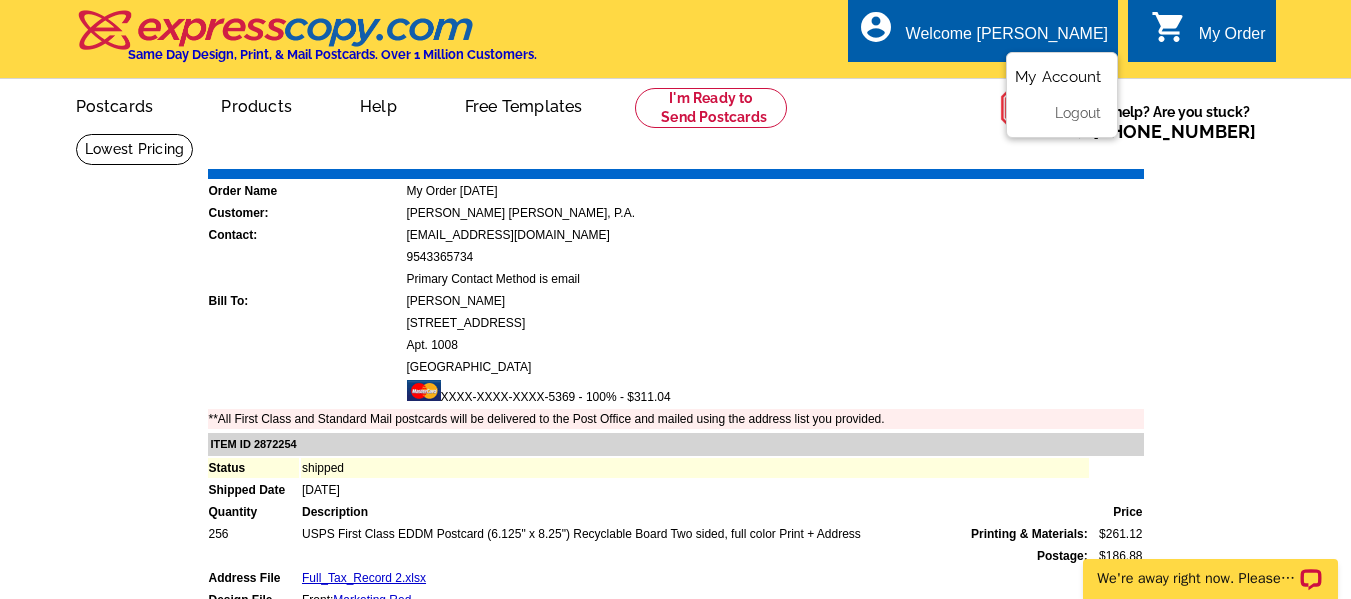click on "My Account" at bounding box center (1058, 77) 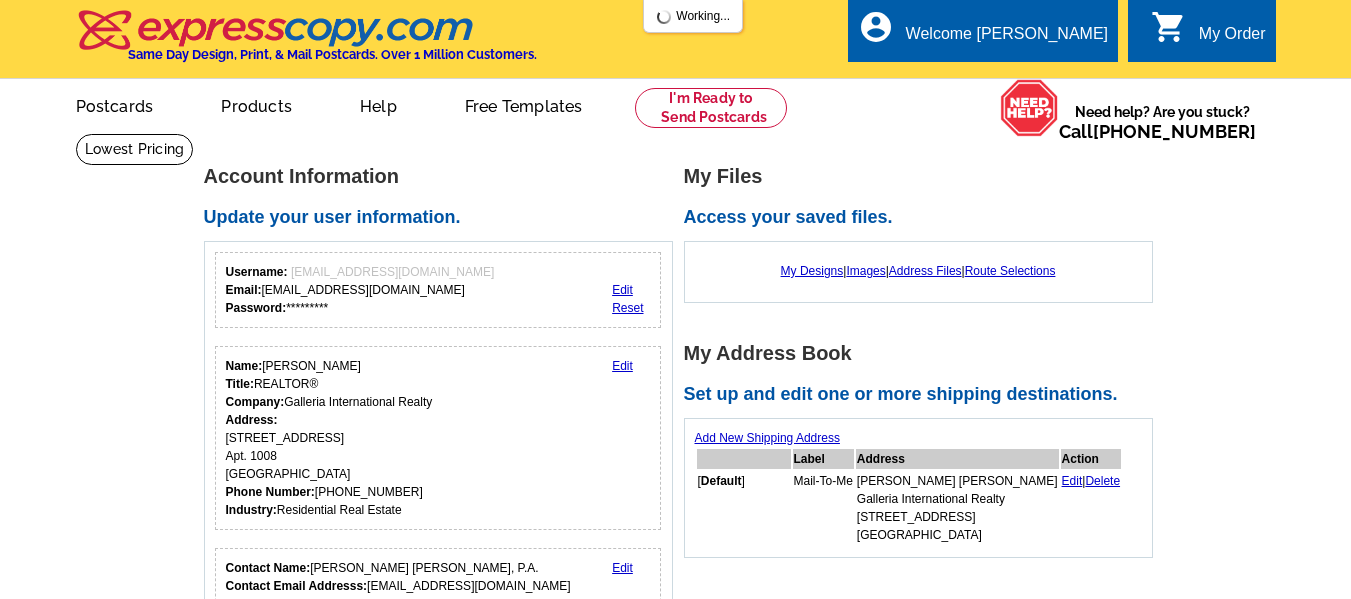 scroll, scrollTop: 0, scrollLeft: 0, axis: both 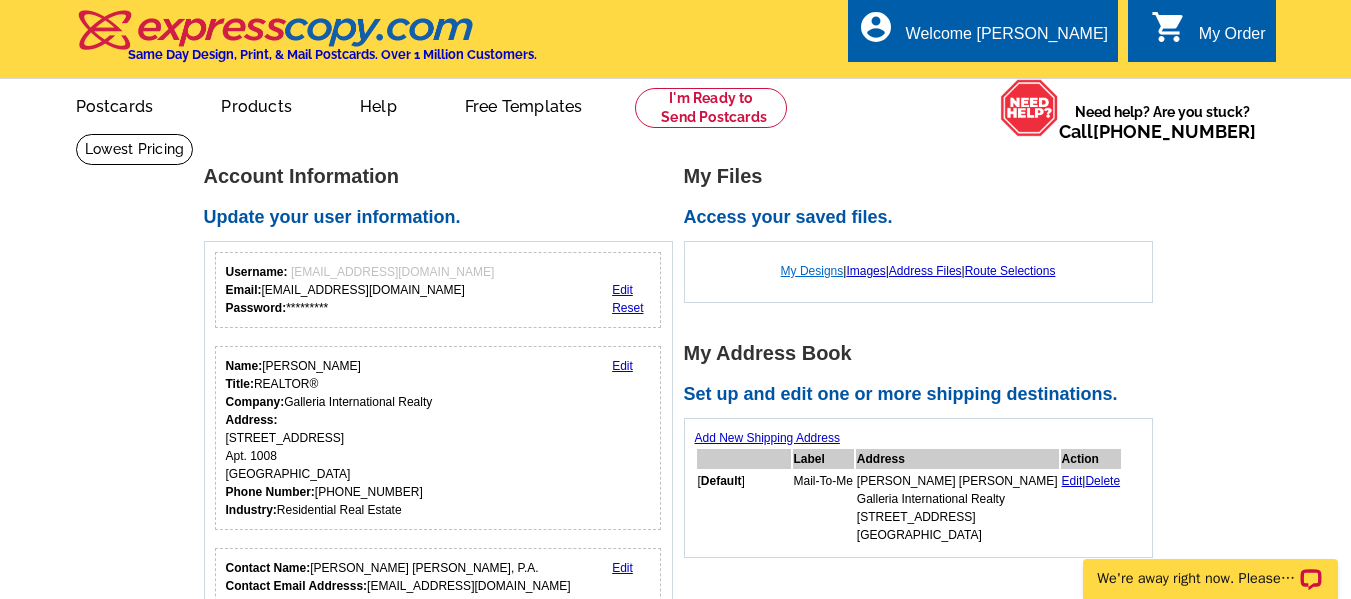 click on "My Designs" at bounding box center [812, 271] 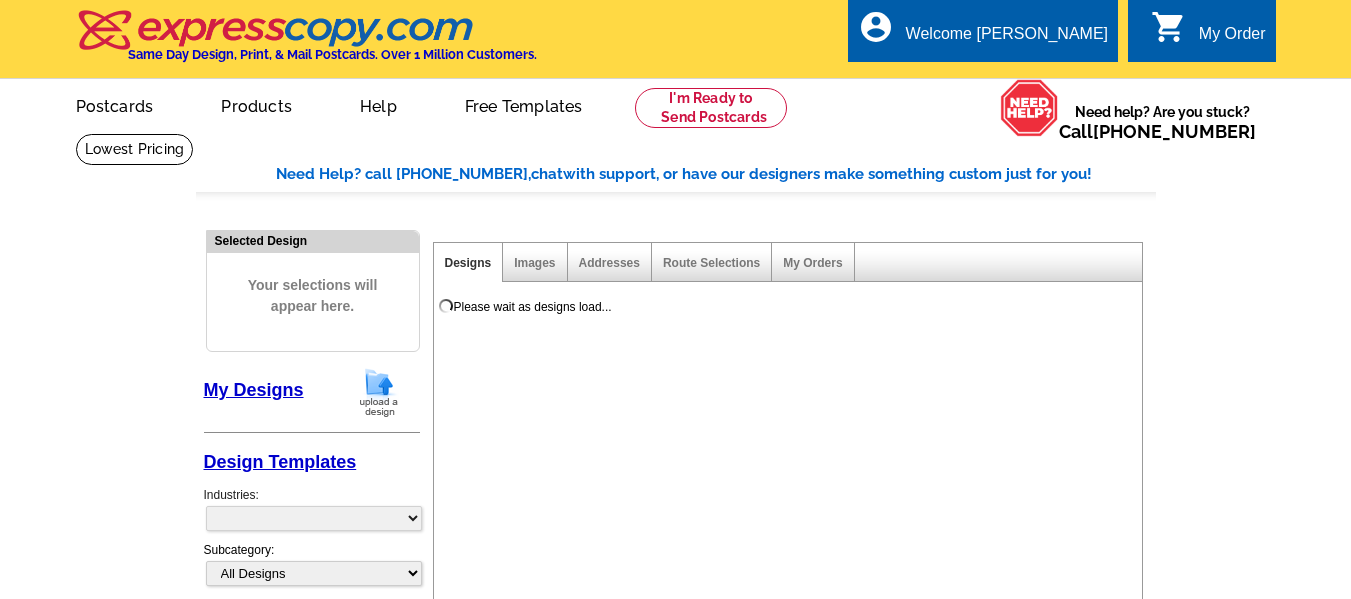 scroll, scrollTop: 0, scrollLeft: 0, axis: both 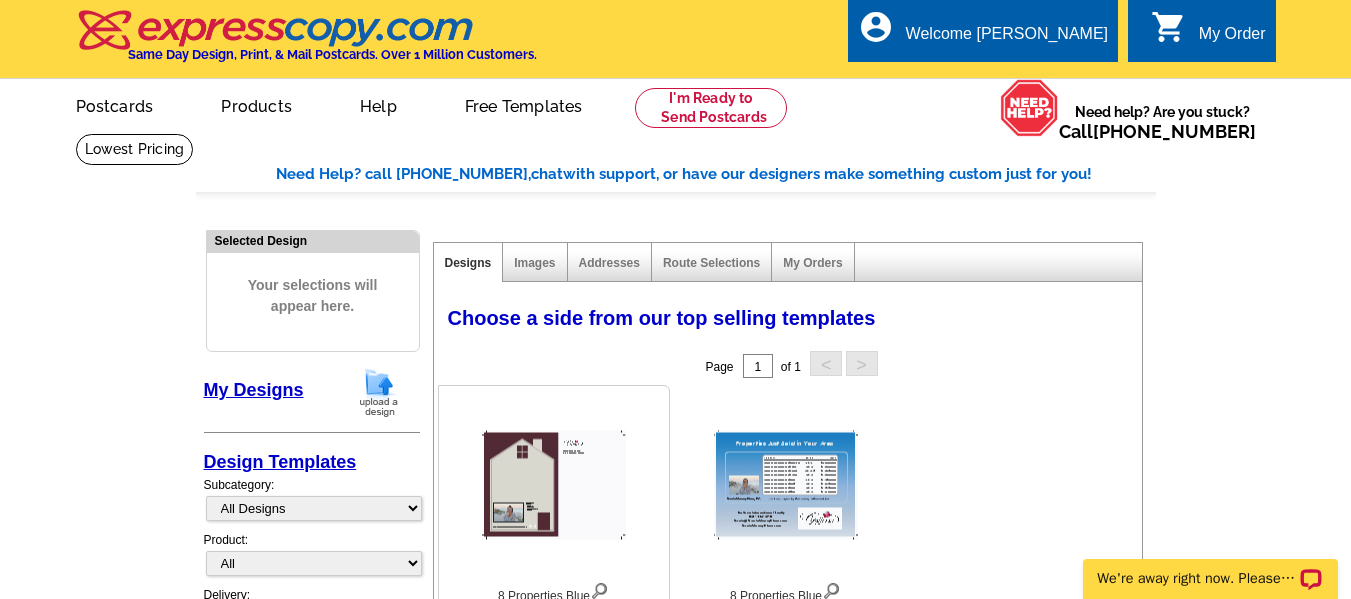click at bounding box center [554, 485] 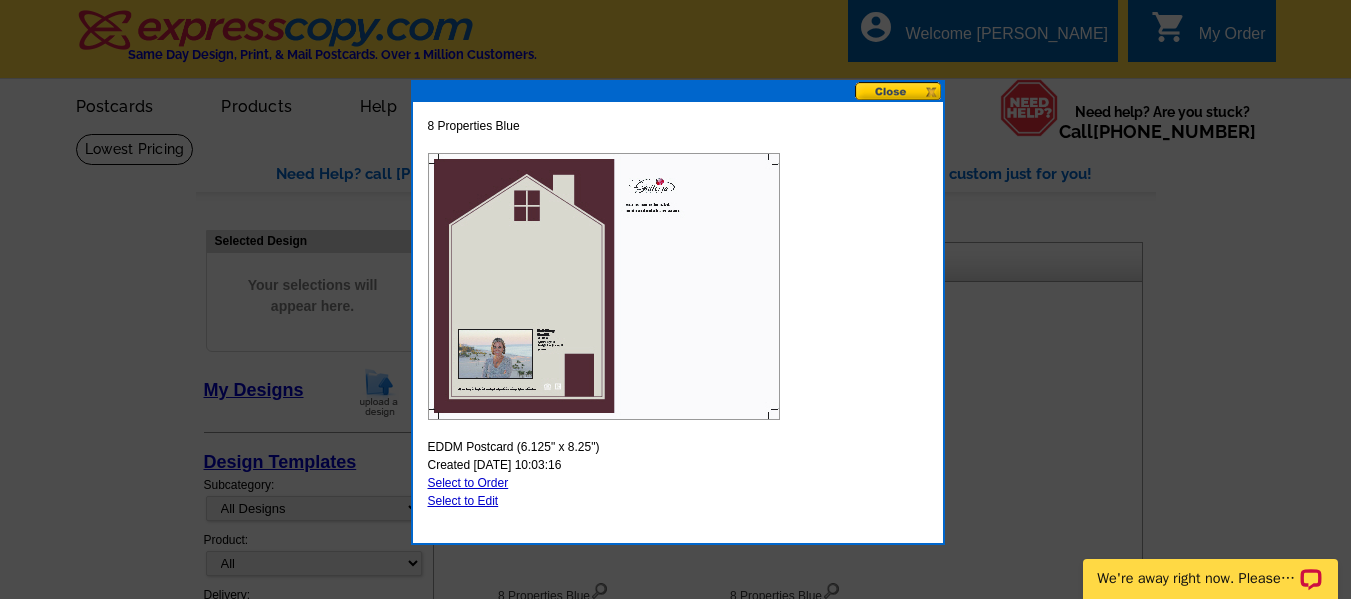 click on "Select to Edit" at bounding box center (463, 501) 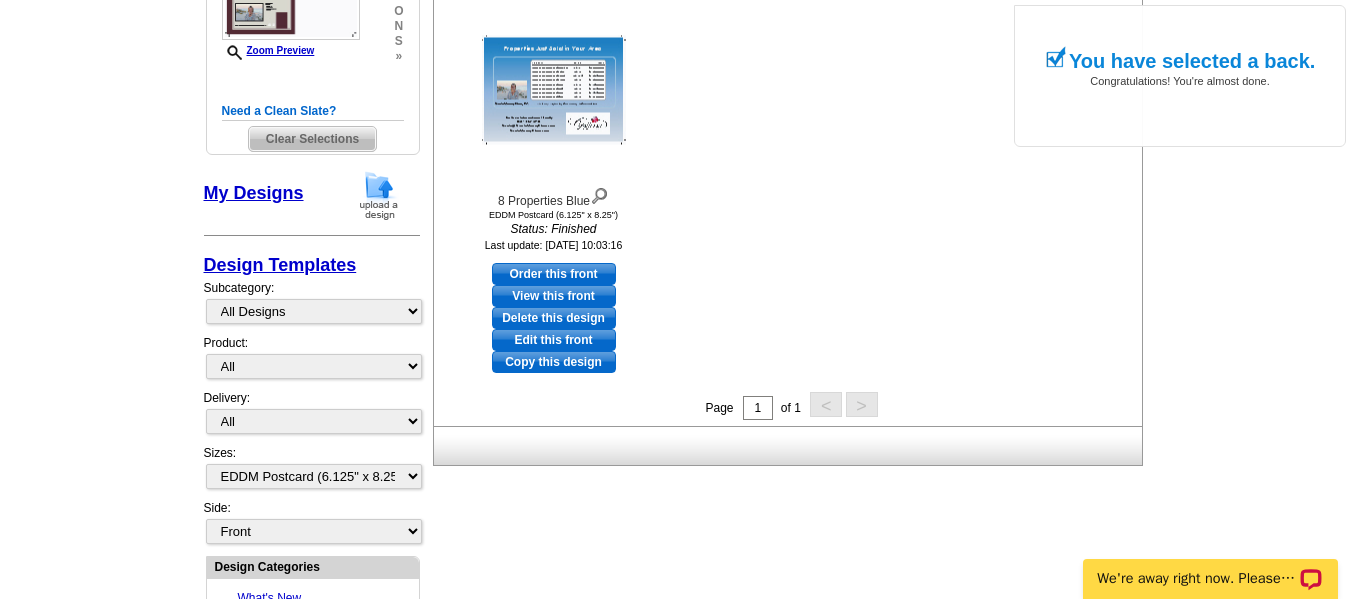 scroll, scrollTop: 400, scrollLeft: 0, axis: vertical 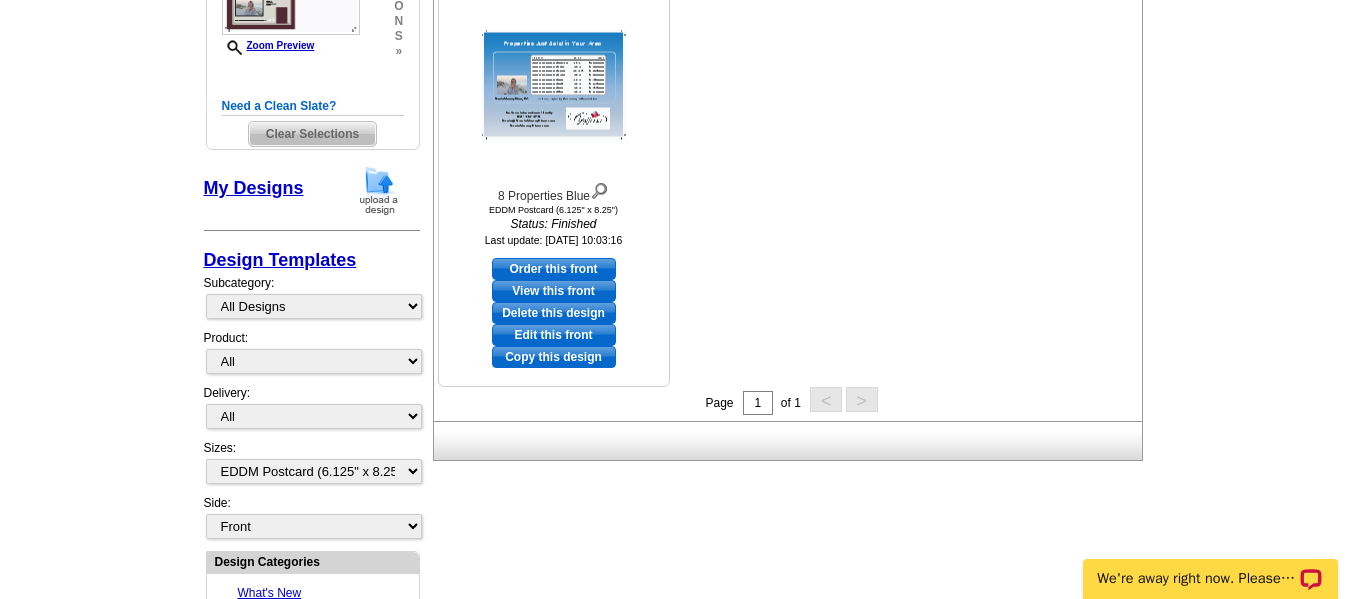 click on "Edit this front" at bounding box center (554, 335) 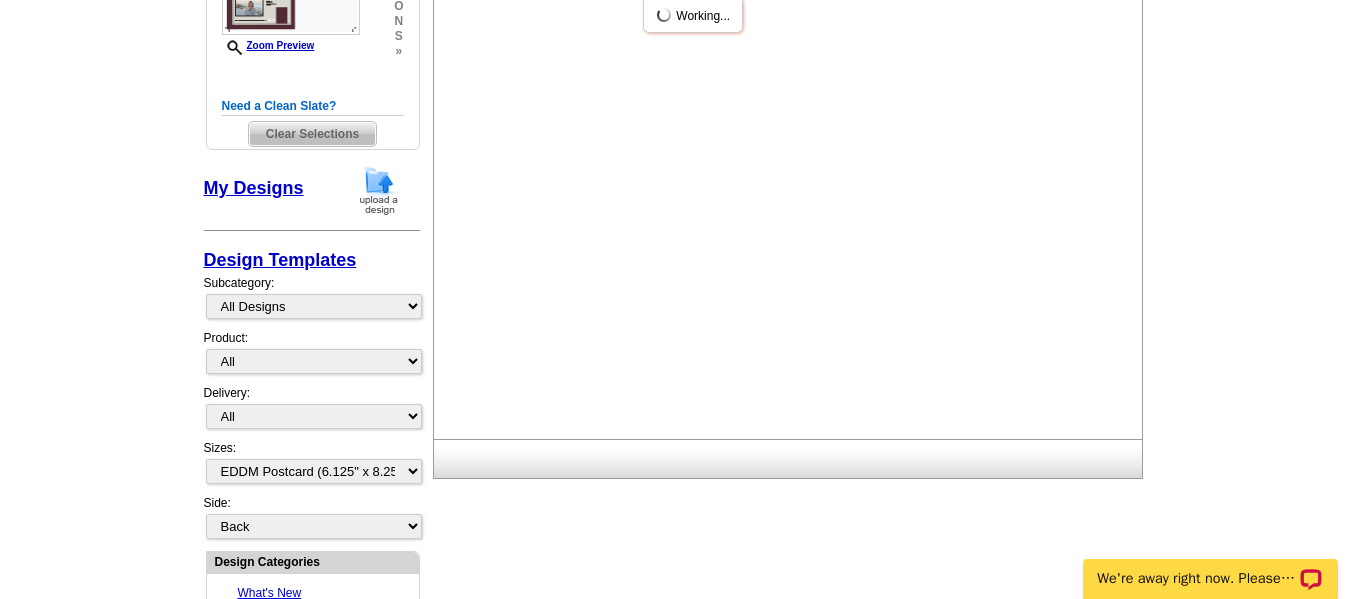 scroll, scrollTop: 0, scrollLeft: 0, axis: both 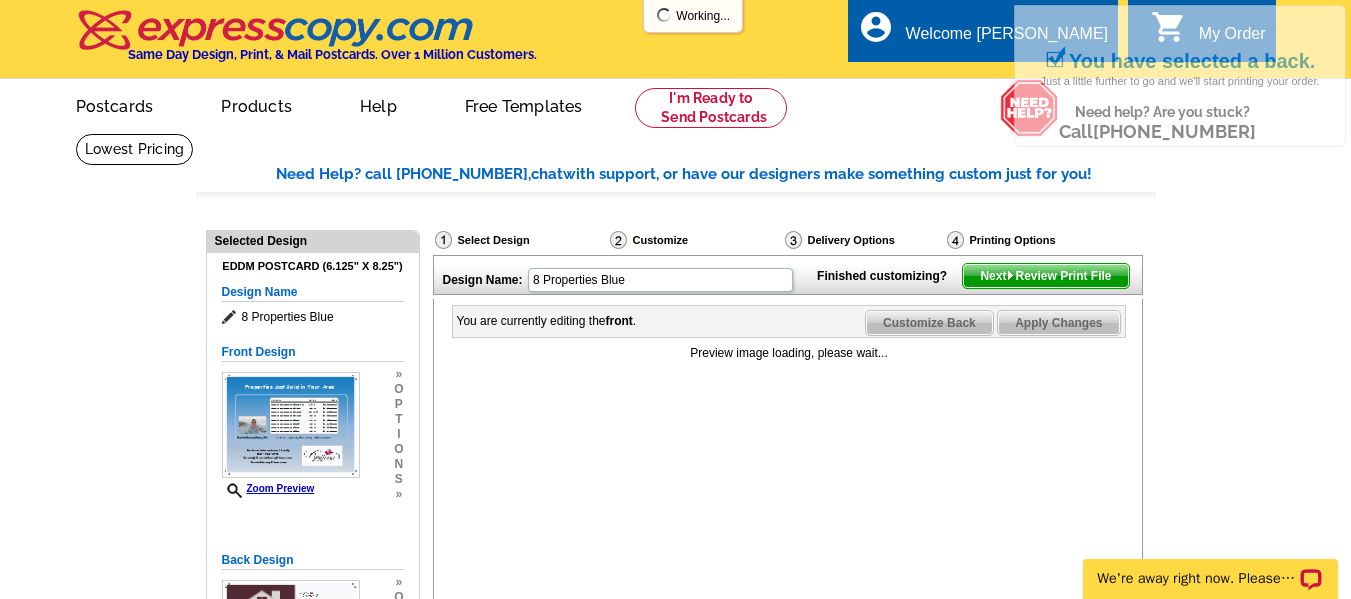 click on "Customize Back" at bounding box center (929, 323) 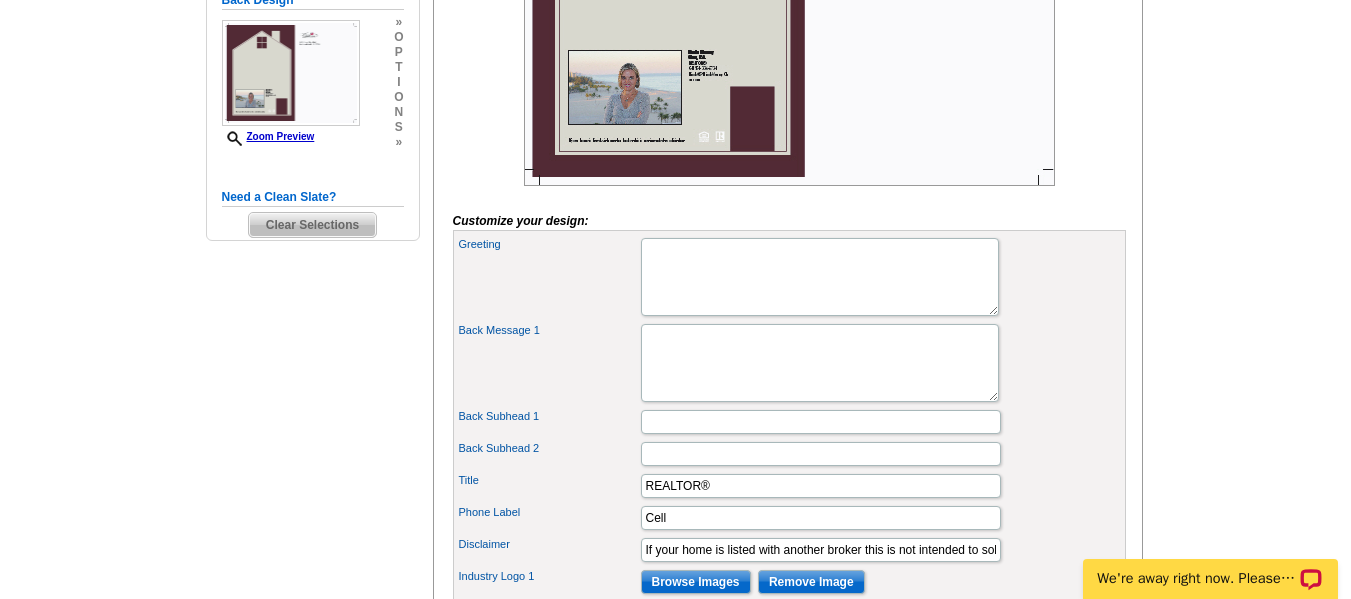 scroll, scrollTop: 600, scrollLeft: 0, axis: vertical 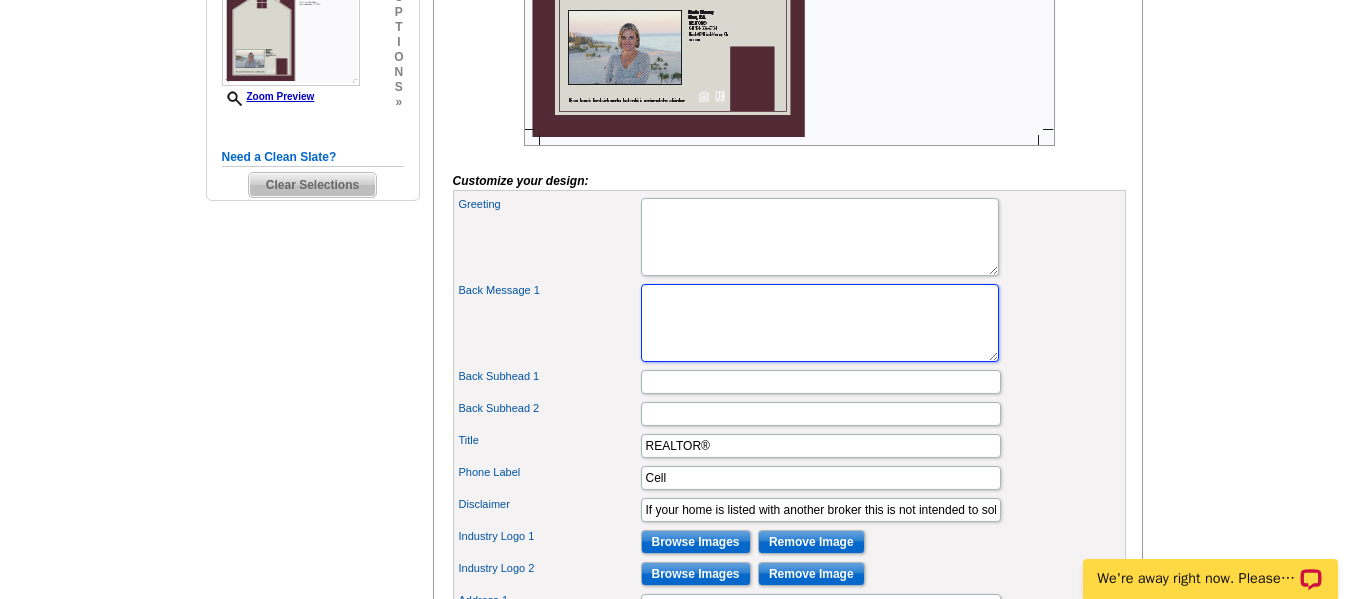 click on "Back Message 1" at bounding box center [820, 323] 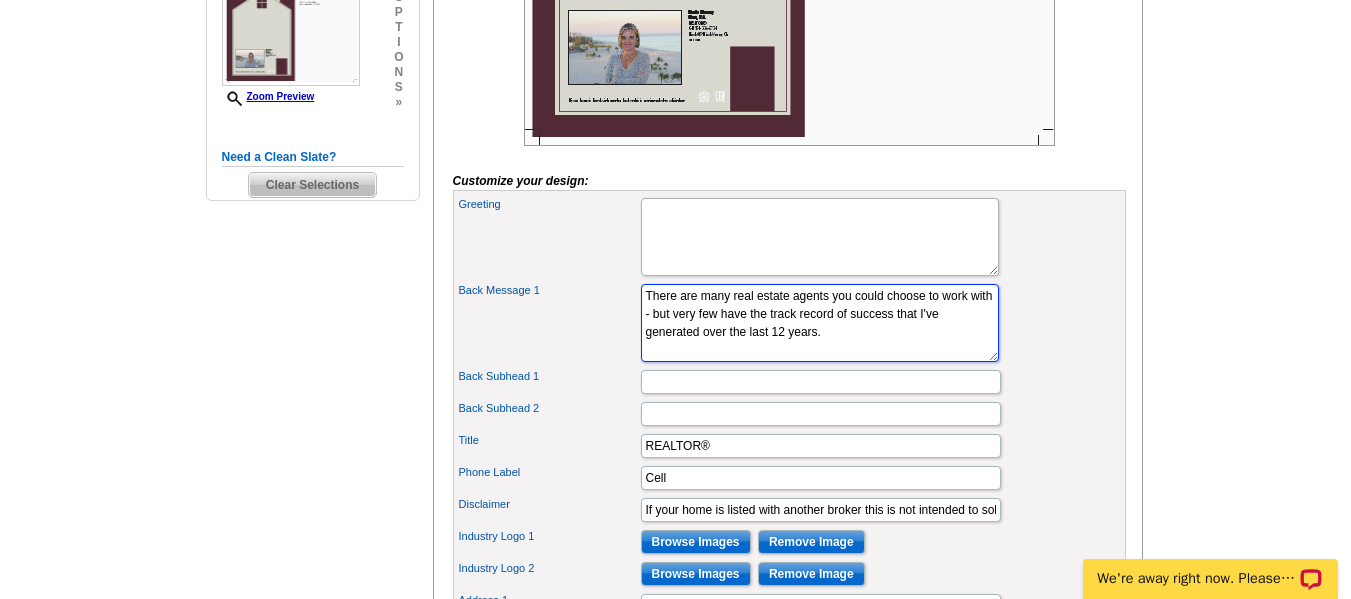 click on "There are many real estate agents you could choose to work with - but very few have the track record of success that I've generated over the last 12 years." at bounding box center [820, 323] 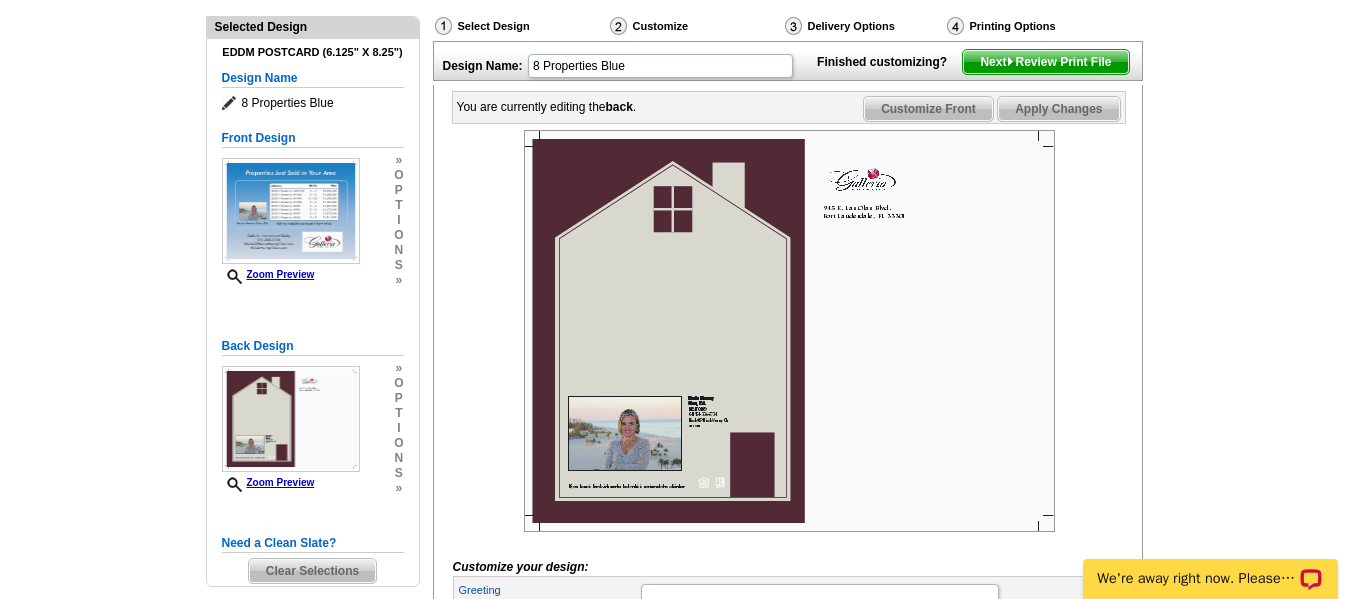 scroll, scrollTop: 200, scrollLeft: 0, axis: vertical 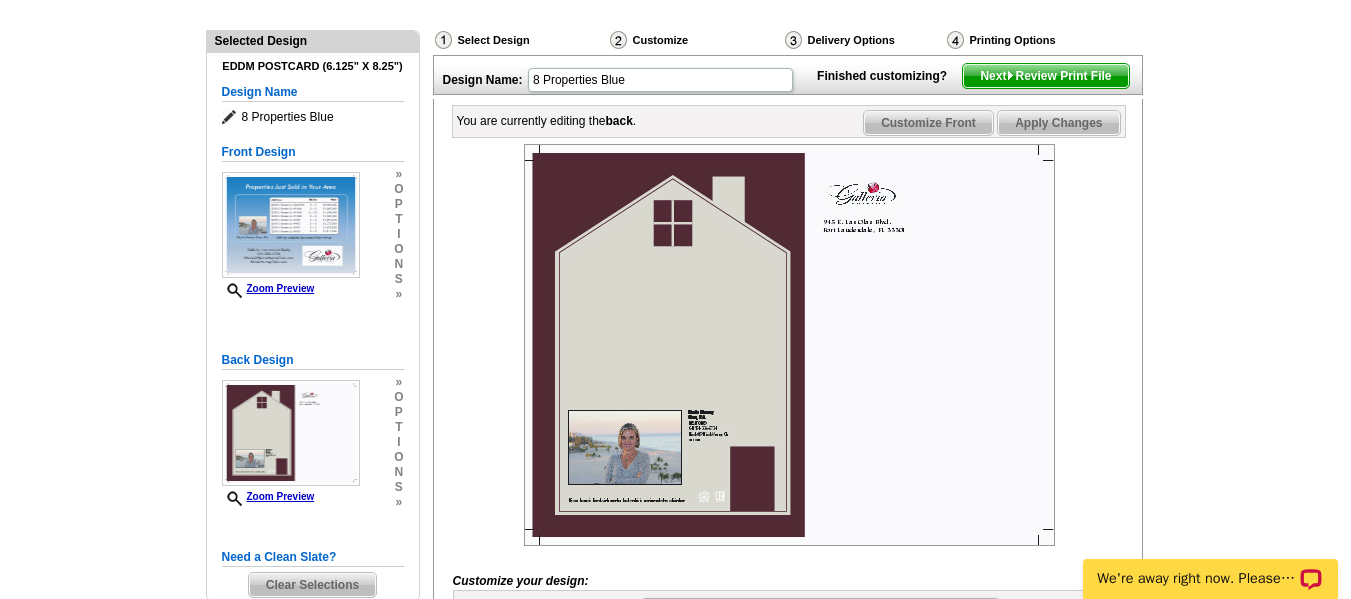 type on "There are many real estate agents you could choose to work with - but very few have the track record of success that I've generated over the last 20 years." 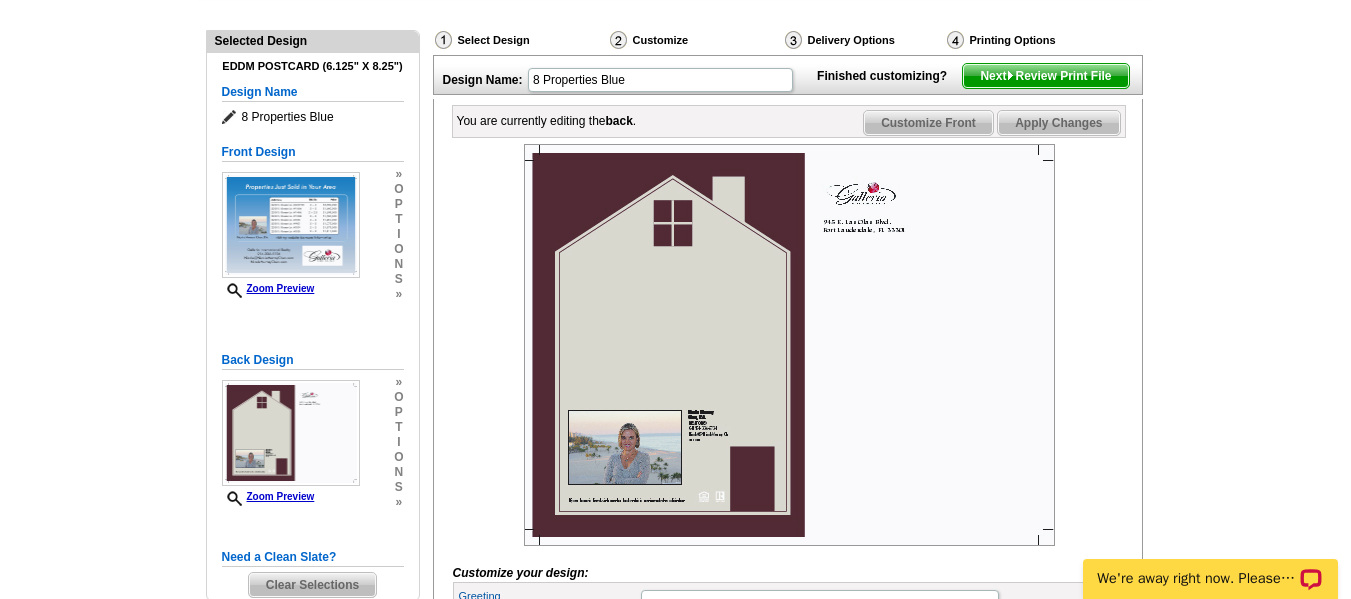 click on "Apply Changes" at bounding box center (1058, 123) 